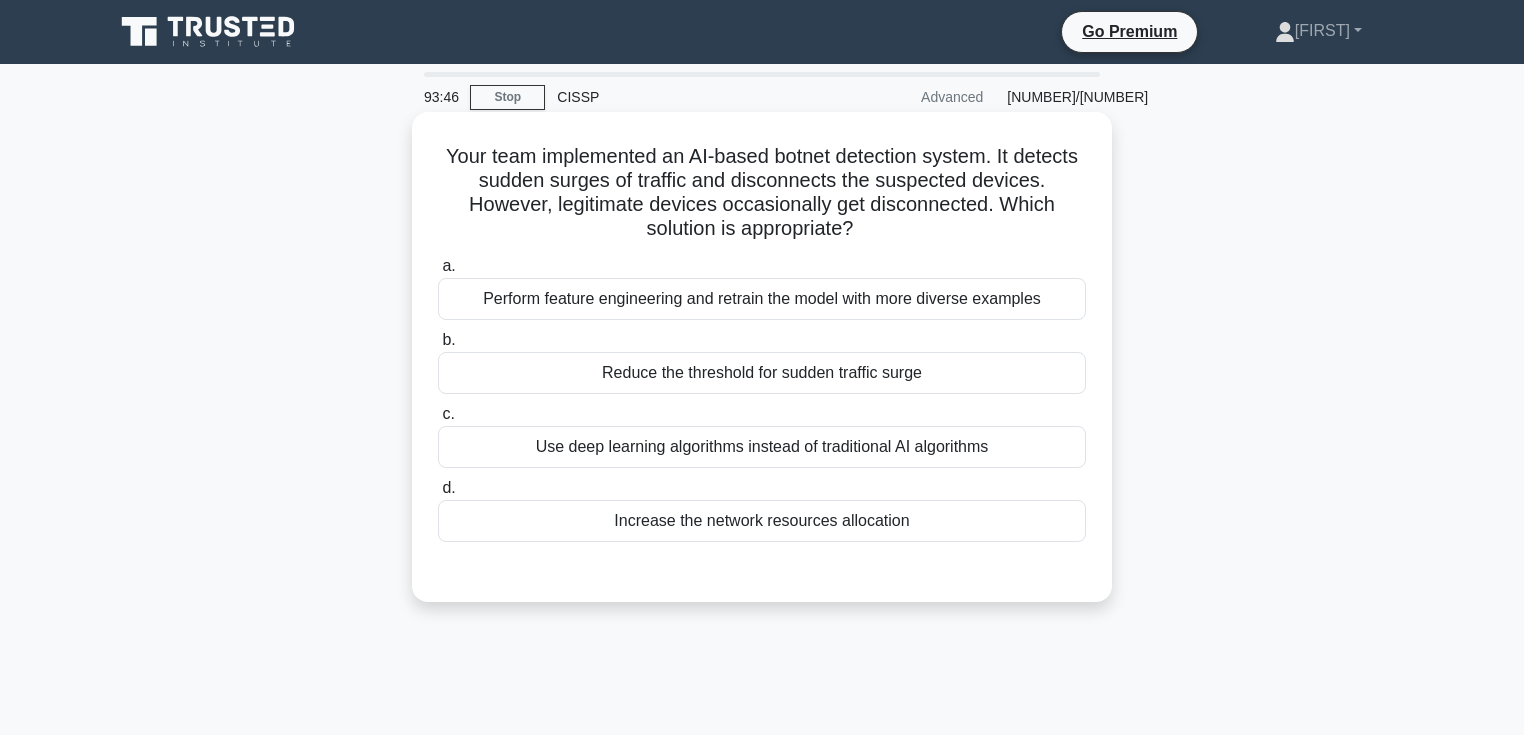 scroll, scrollTop: 0, scrollLeft: 0, axis: both 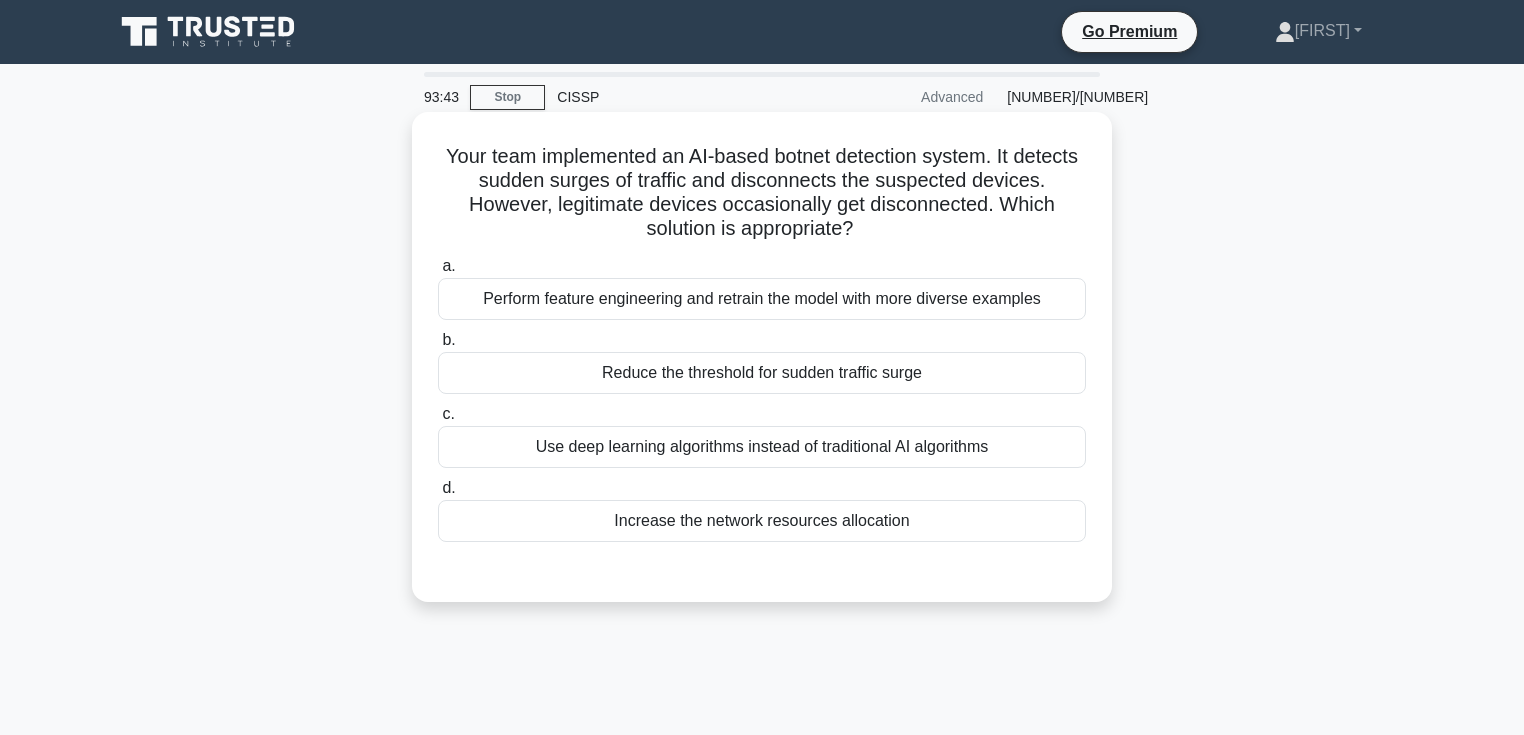 click on "Perform feature engineering and retrain the model with more diverse examples" at bounding box center [762, 299] 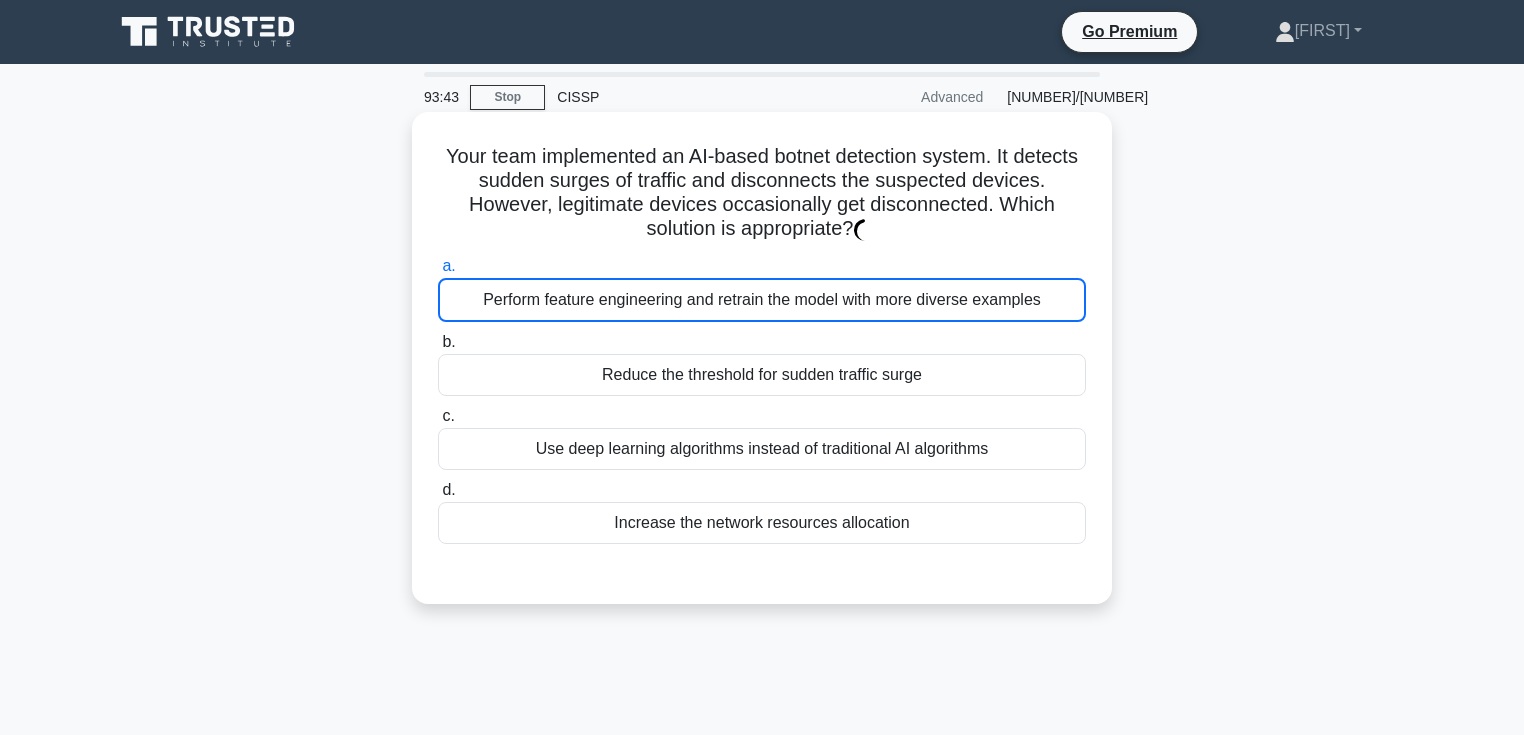 click on "Perform feature engineering and retrain the model with more diverse examples" at bounding box center (762, 300) 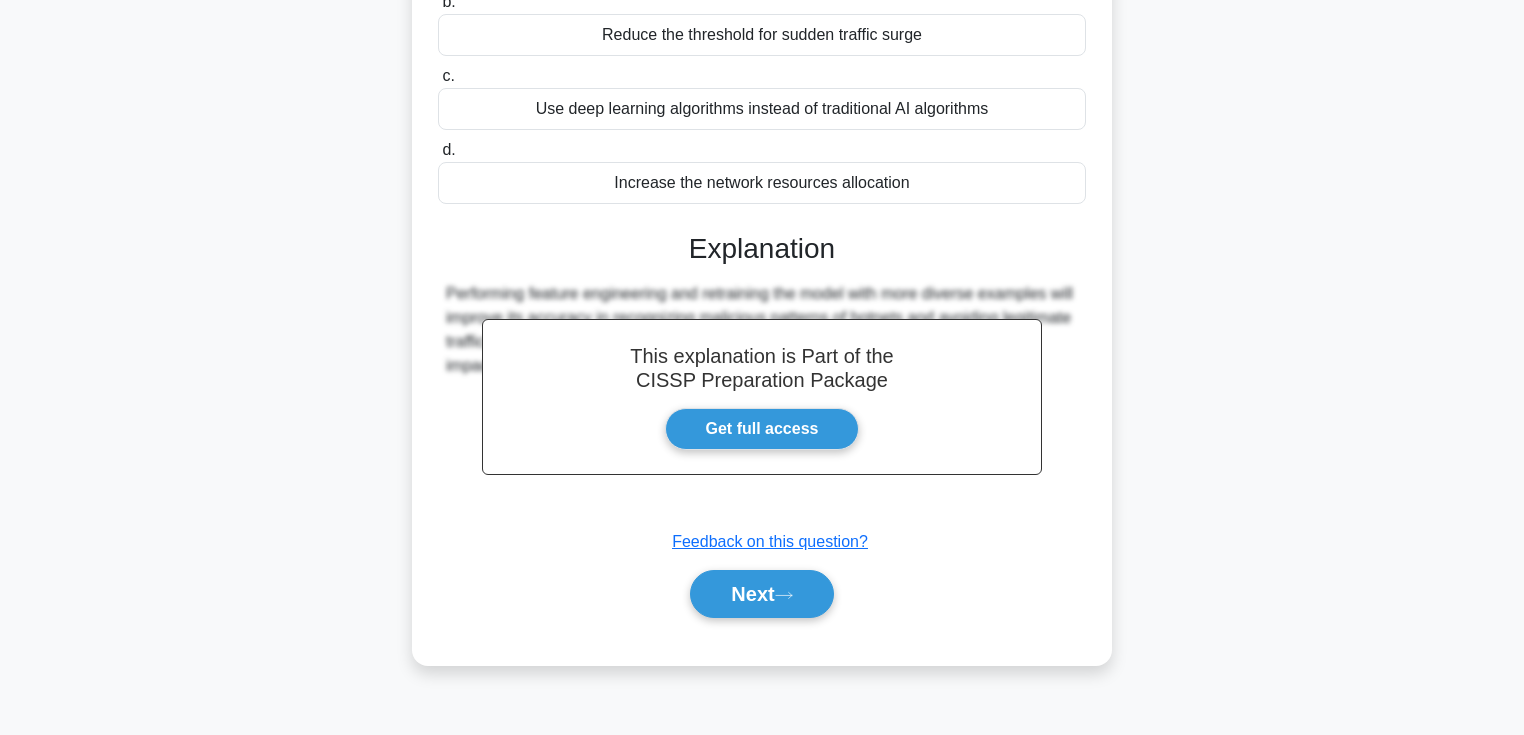 scroll, scrollTop: 345, scrollLeft: 0, axis: vertical 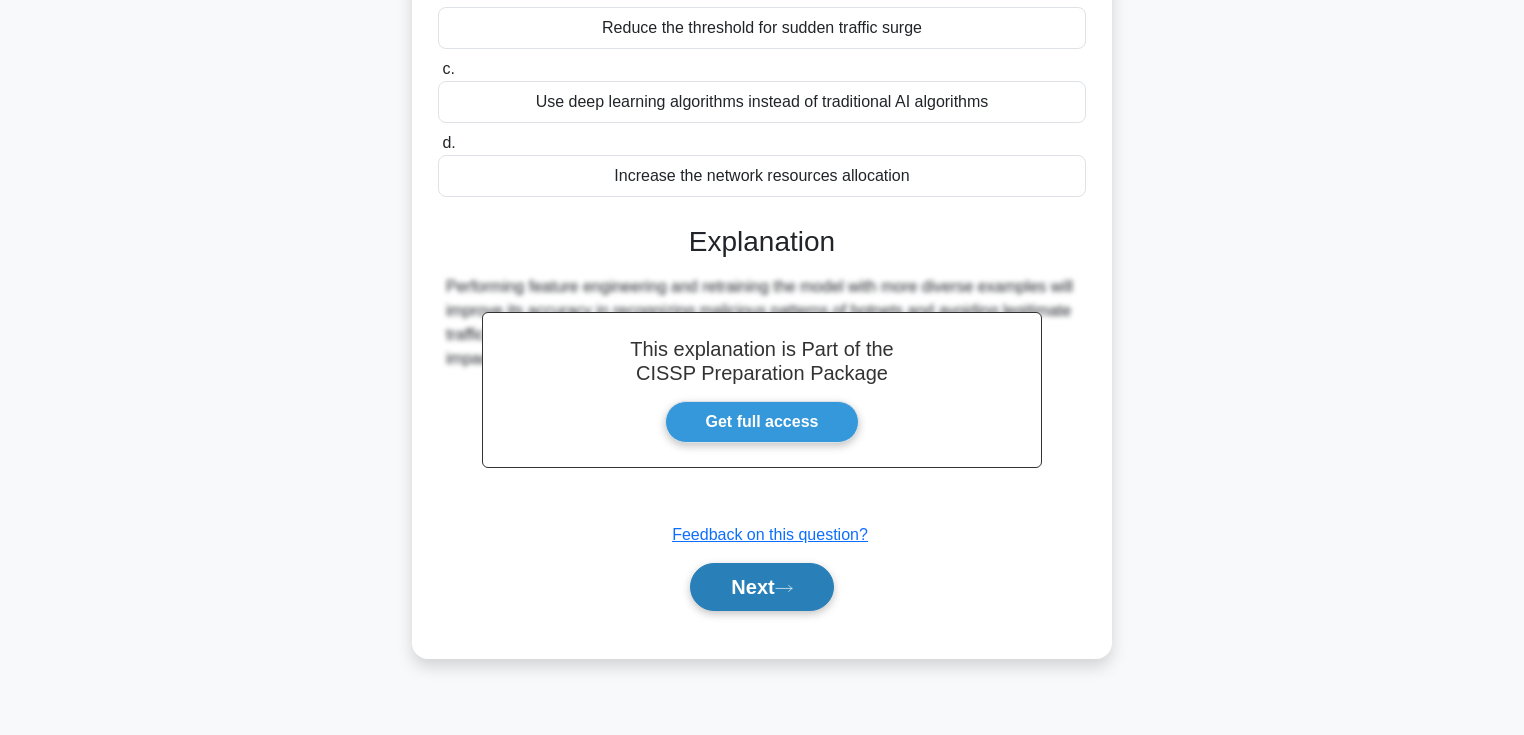 click on "Next" at bounding box center (761, 587) 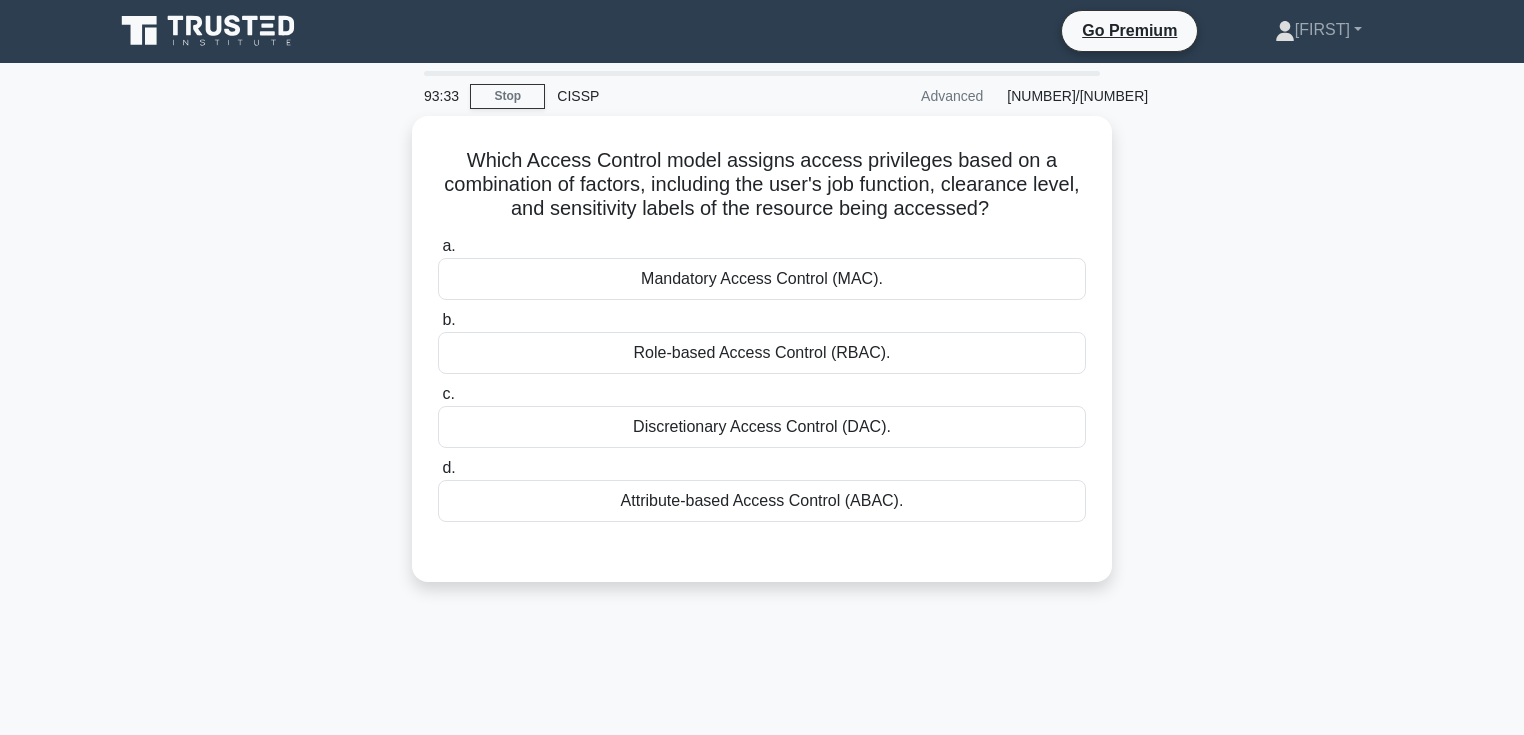 scroll, scrollTop: 0, scrollLeft: 0, axis: both 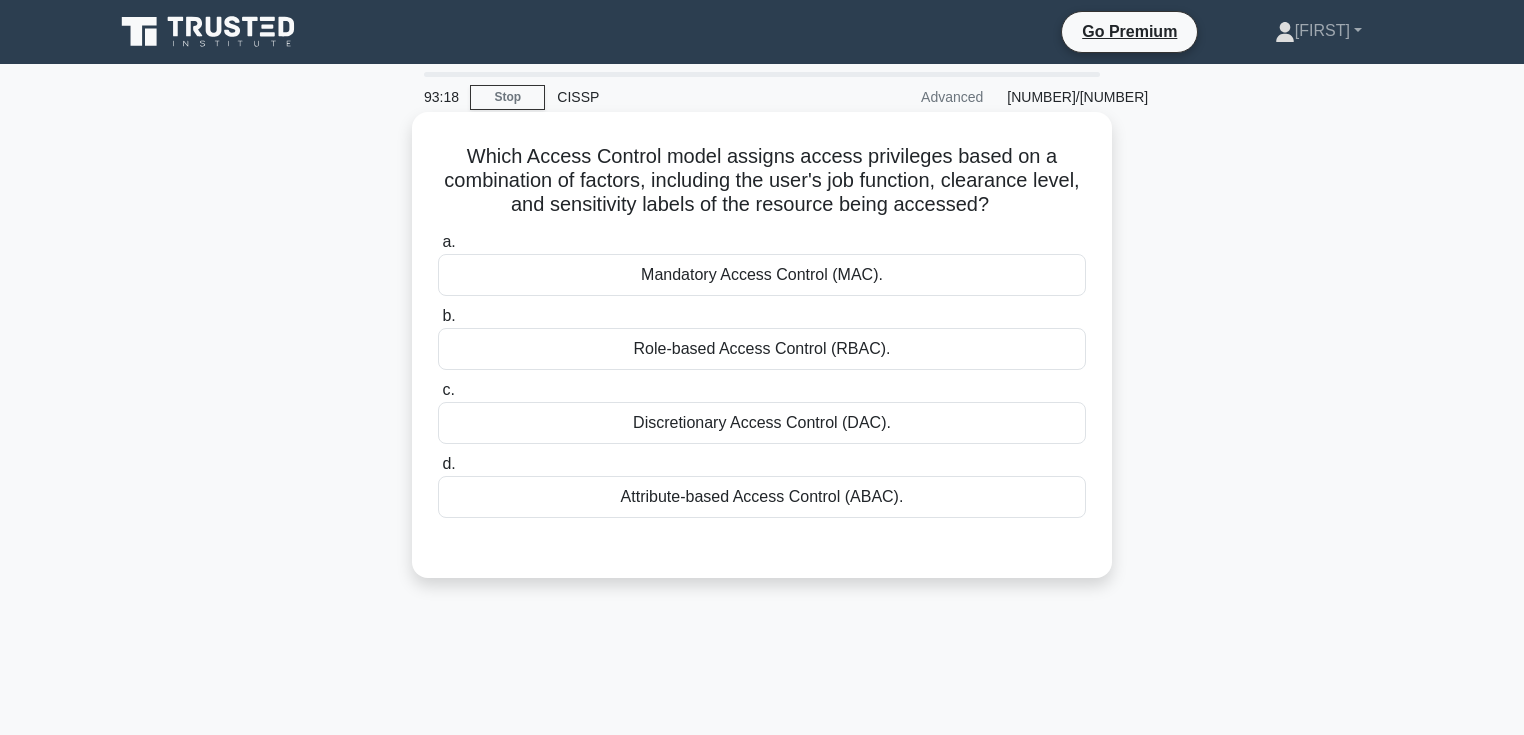 click on "Attribute-based Access Control (ABAC)." at bounding box center (762, 497) 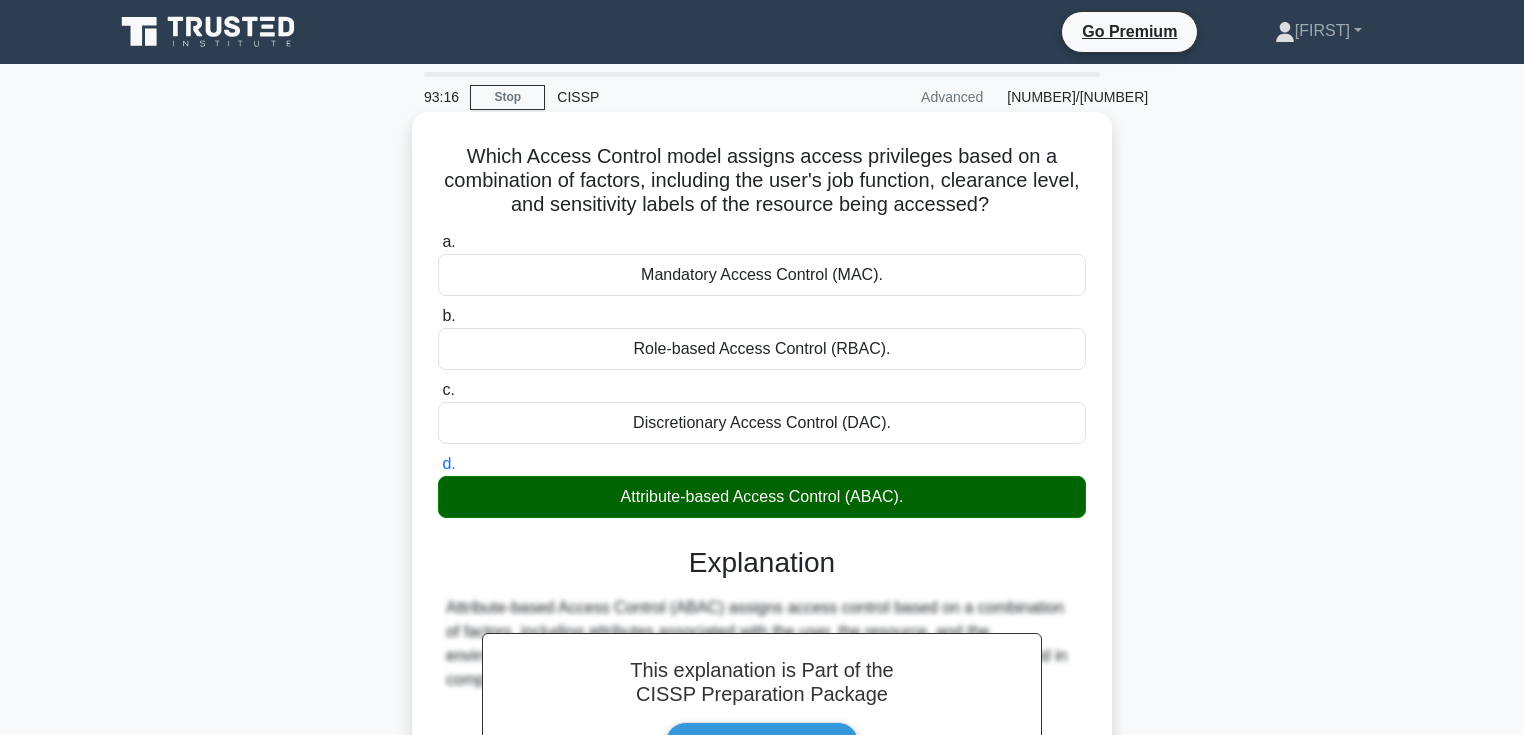 click on "c.
Discretionary Access Control (DAC)." at bounding box center [438, 390] 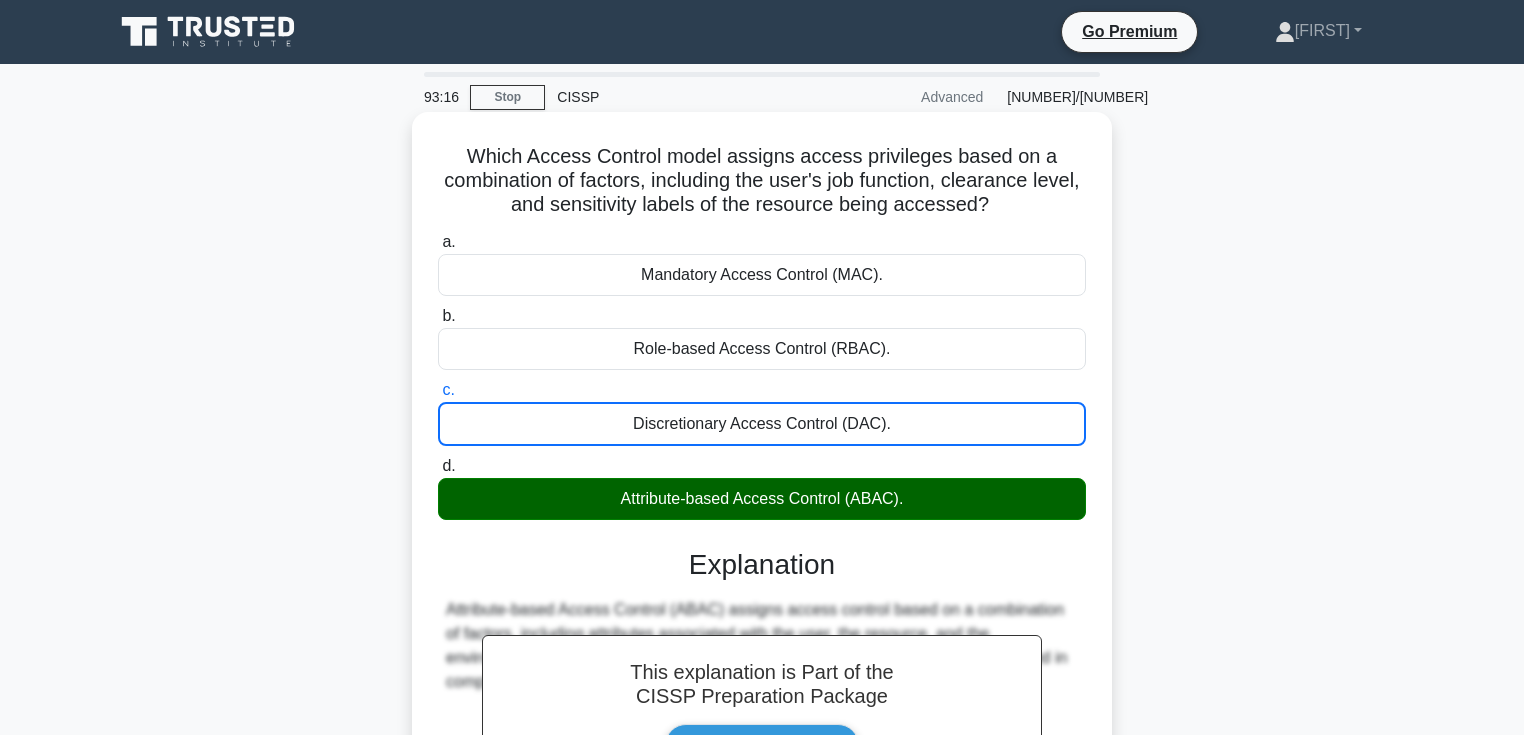 click on "d.
Attribute-based Access Control (ABAC)." at bounding box center [438, 466] 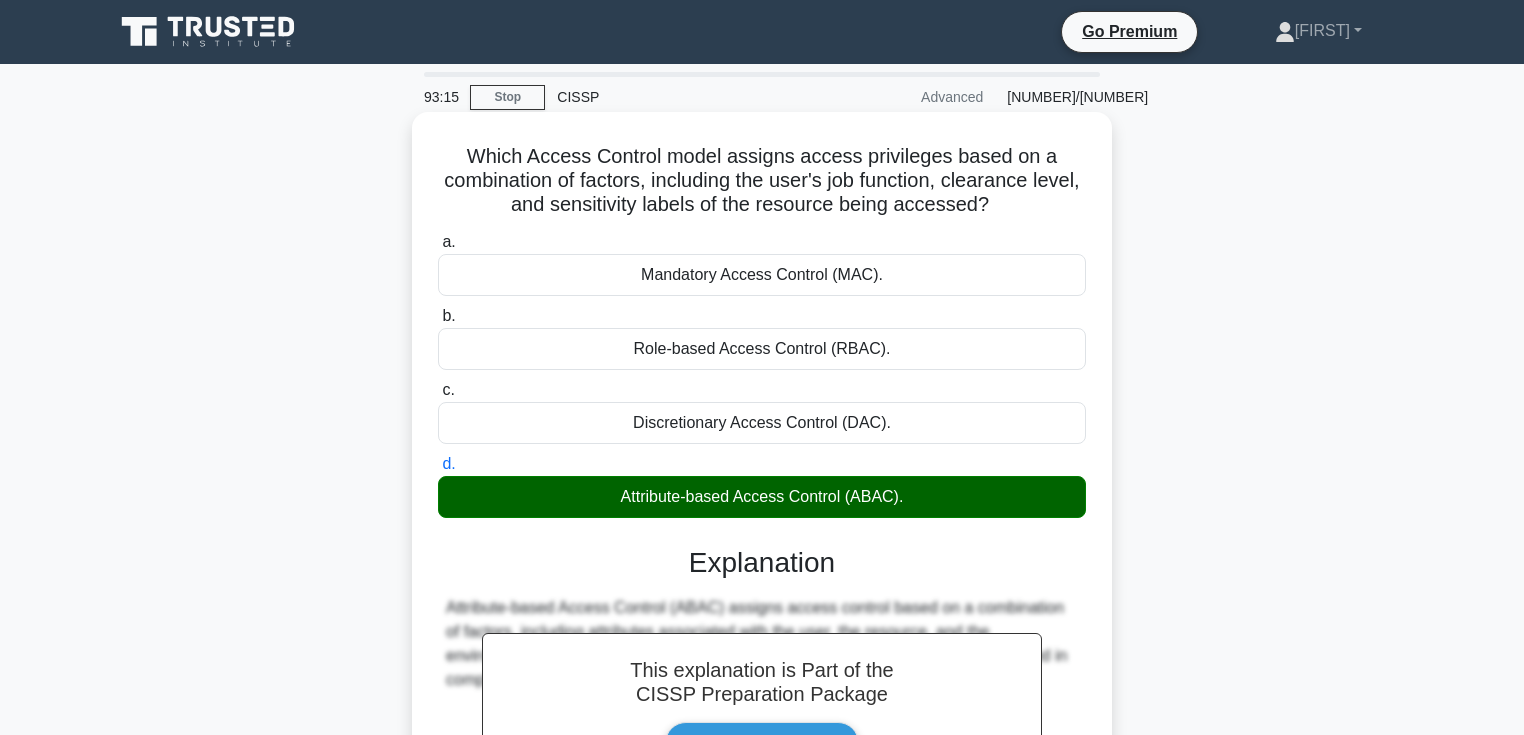 click on "a.
Mandatory Access Control (MAC)." at bounding box center [438, 242] 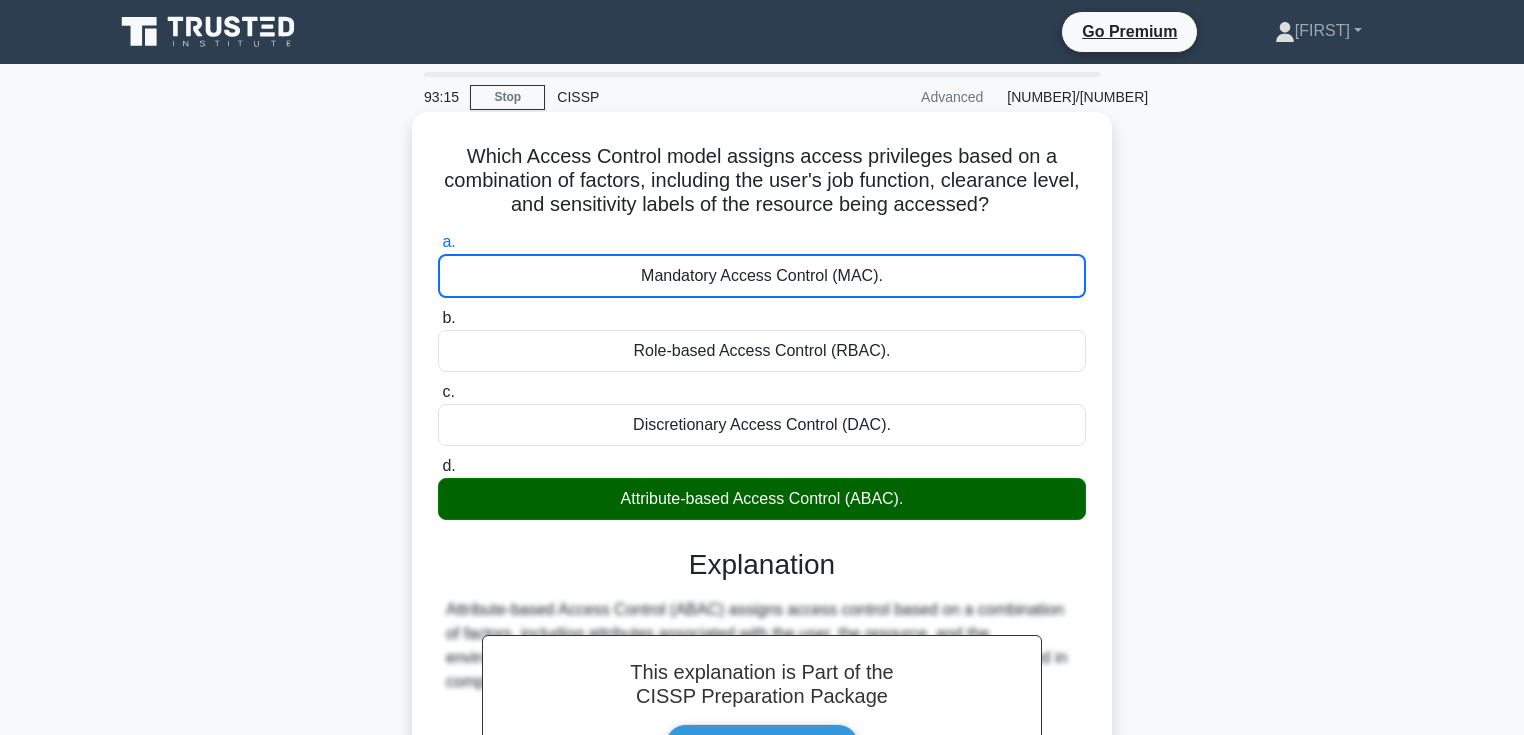 click on "b.
Role-based Access Control (RBAC)." at bounding box center (438, 318) 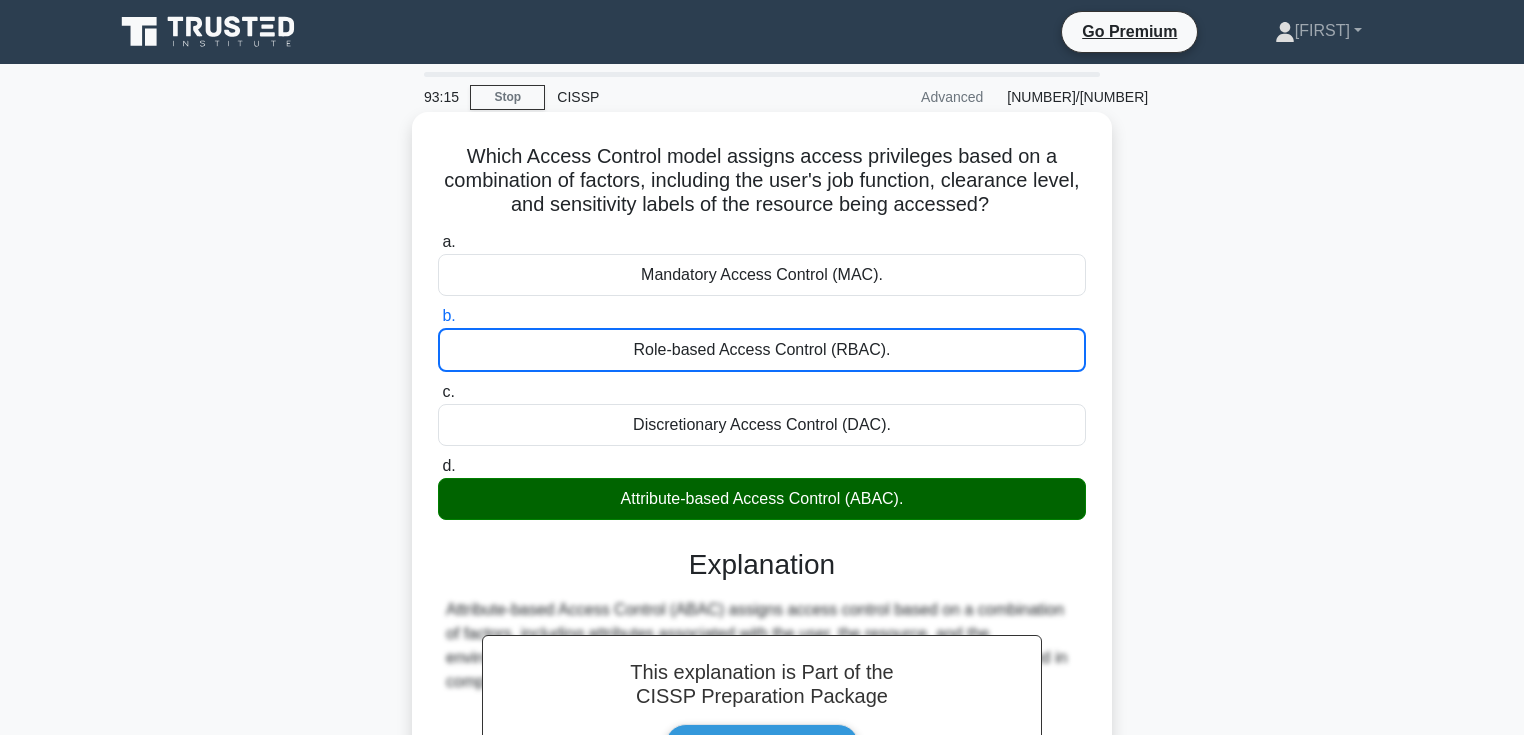 click on "c.
Discretionary Access Control (DAC)." at bounding box center [438, 392] 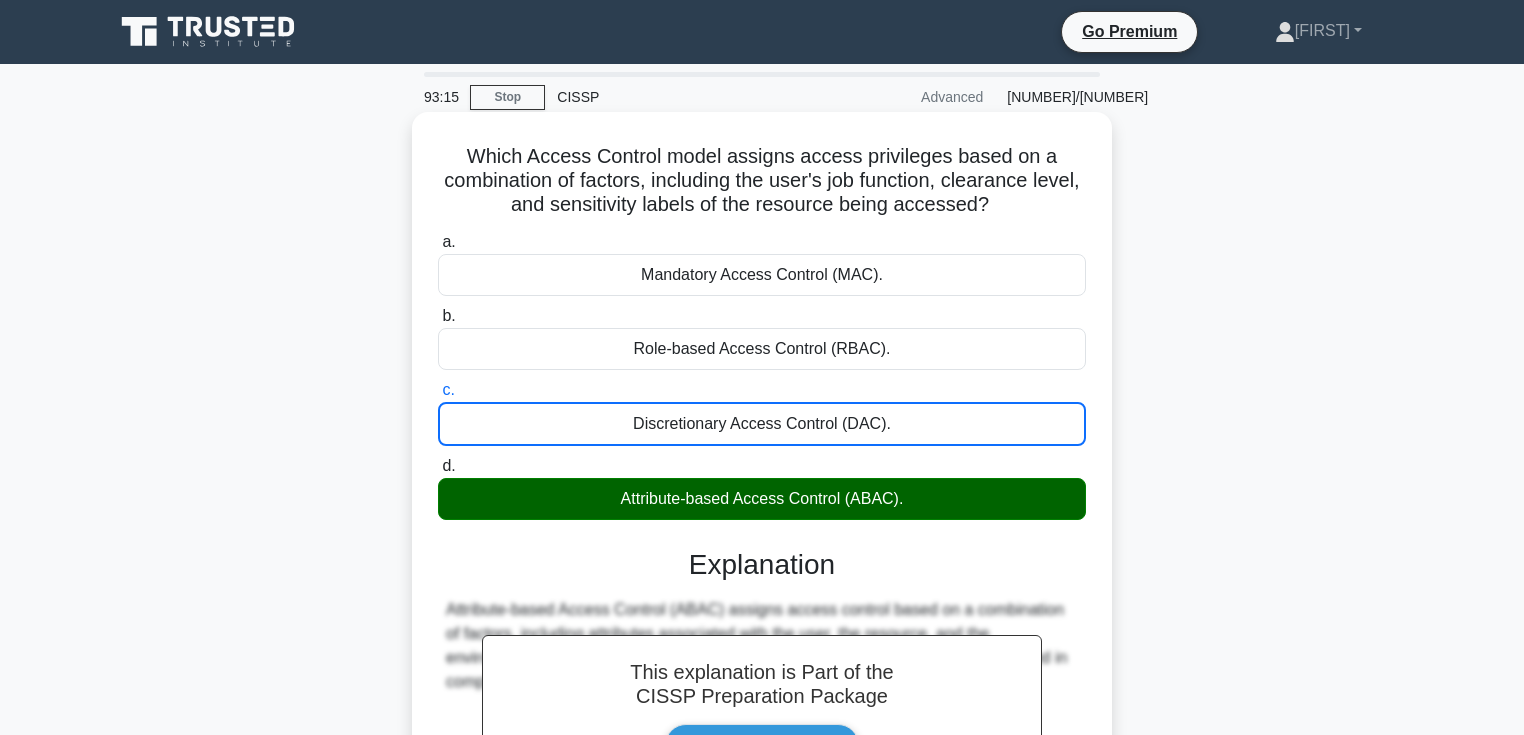 click on "d.
Attribute-based Access Control (ABAC)." at bounding box center [438, 466] 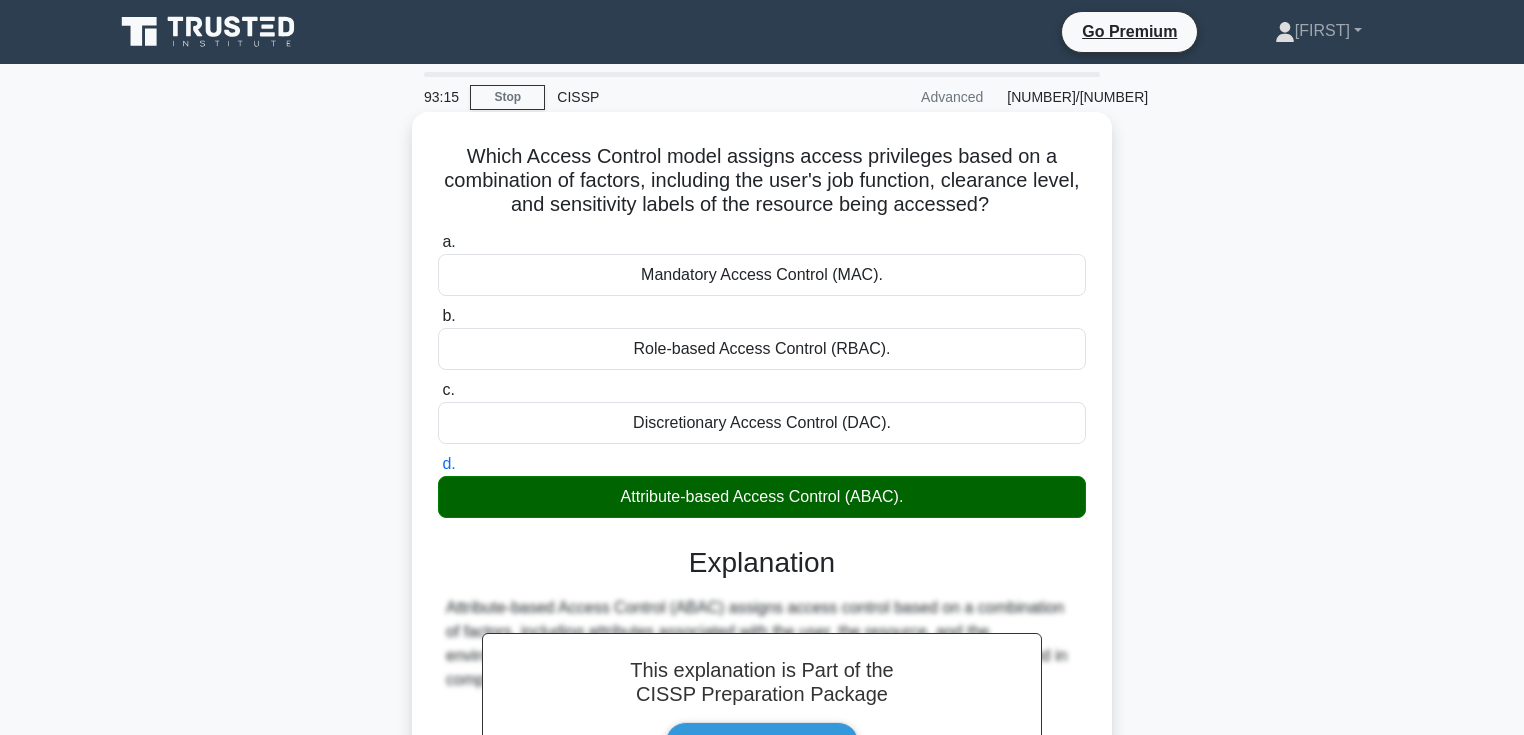 click on "a.
Mandatory Access Control (MAC)." at bounding box center (438, 242) 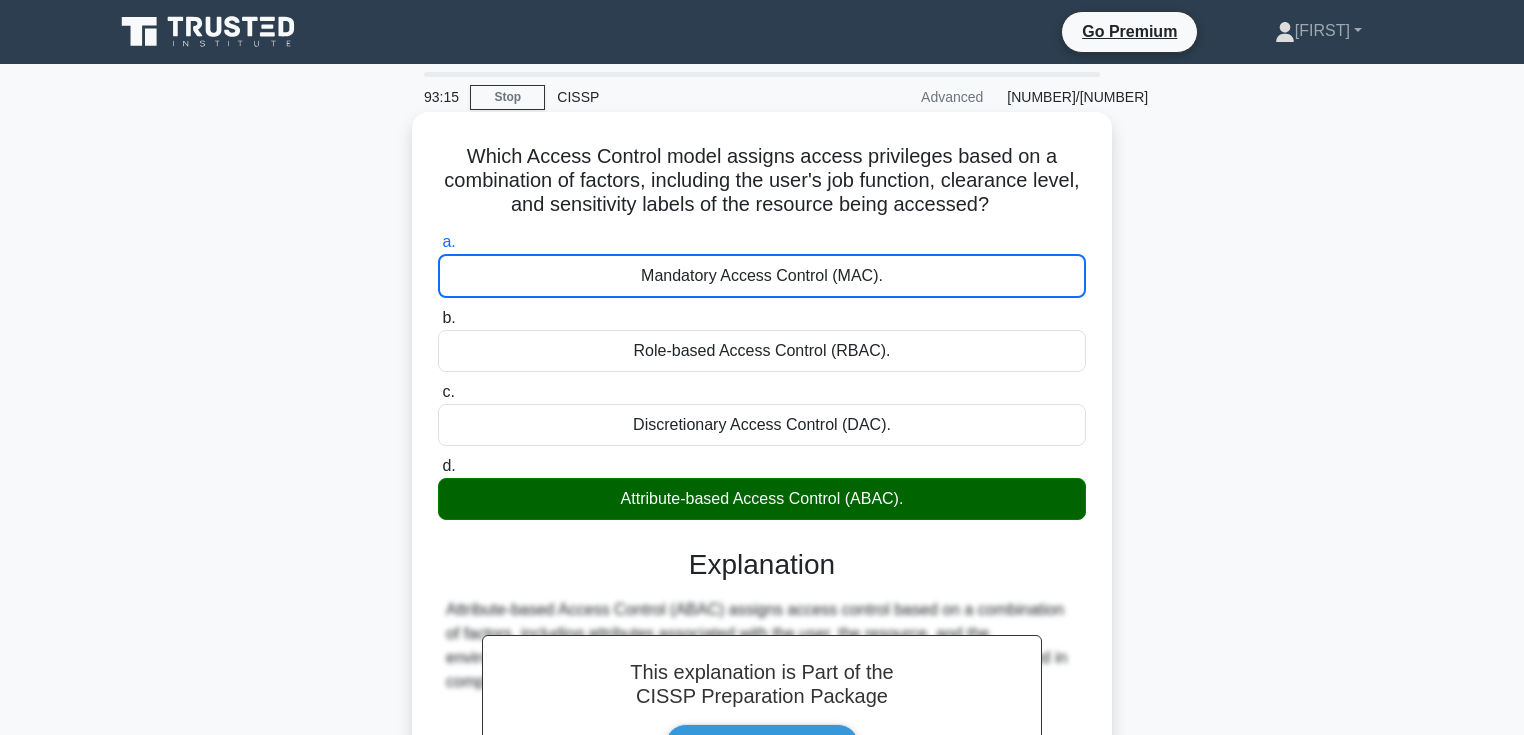 click on "b.
Role-based Access Control (RBAC)." at bounding box center (438, 318) 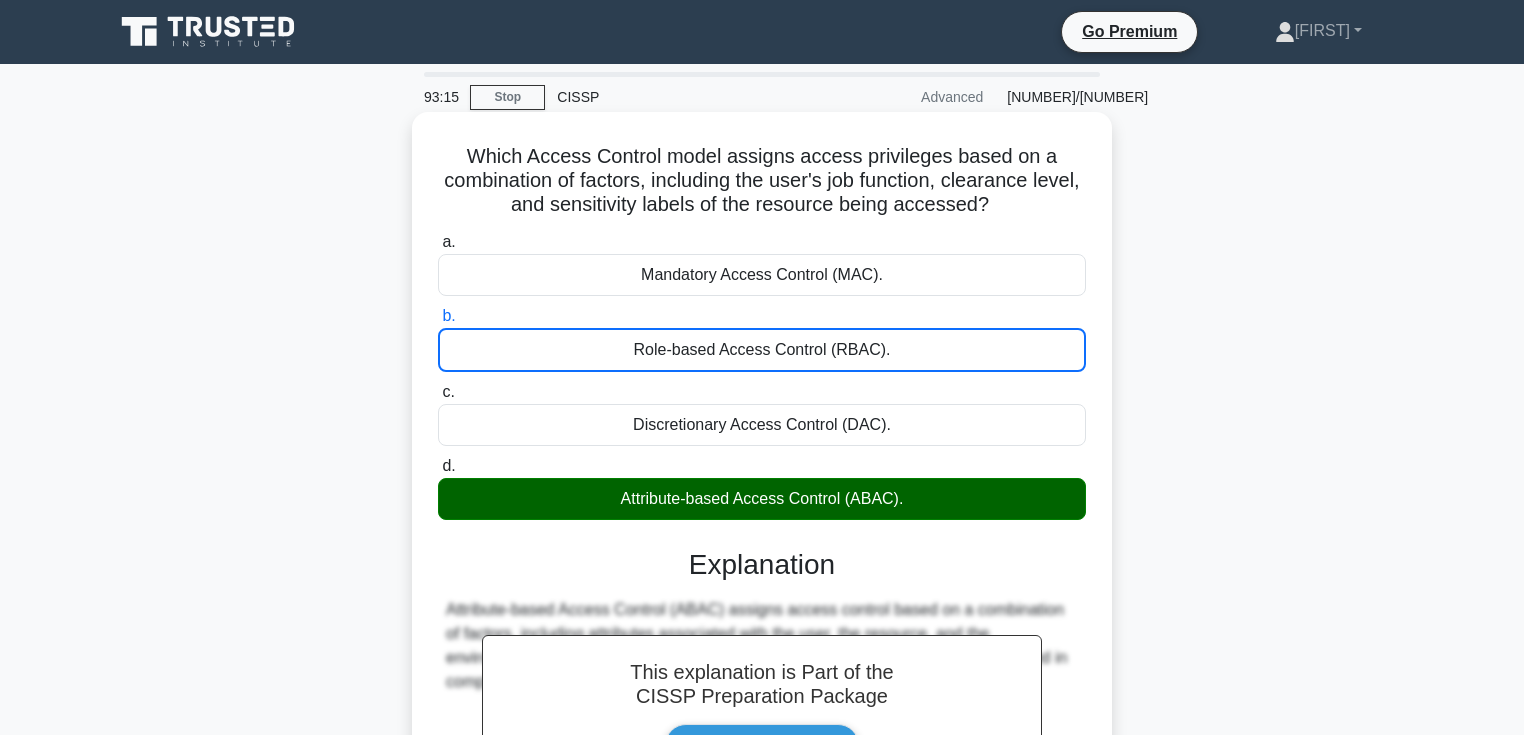 click on "c.
Discretionary Access Control (DAC)." at bounding box center [438, 392] 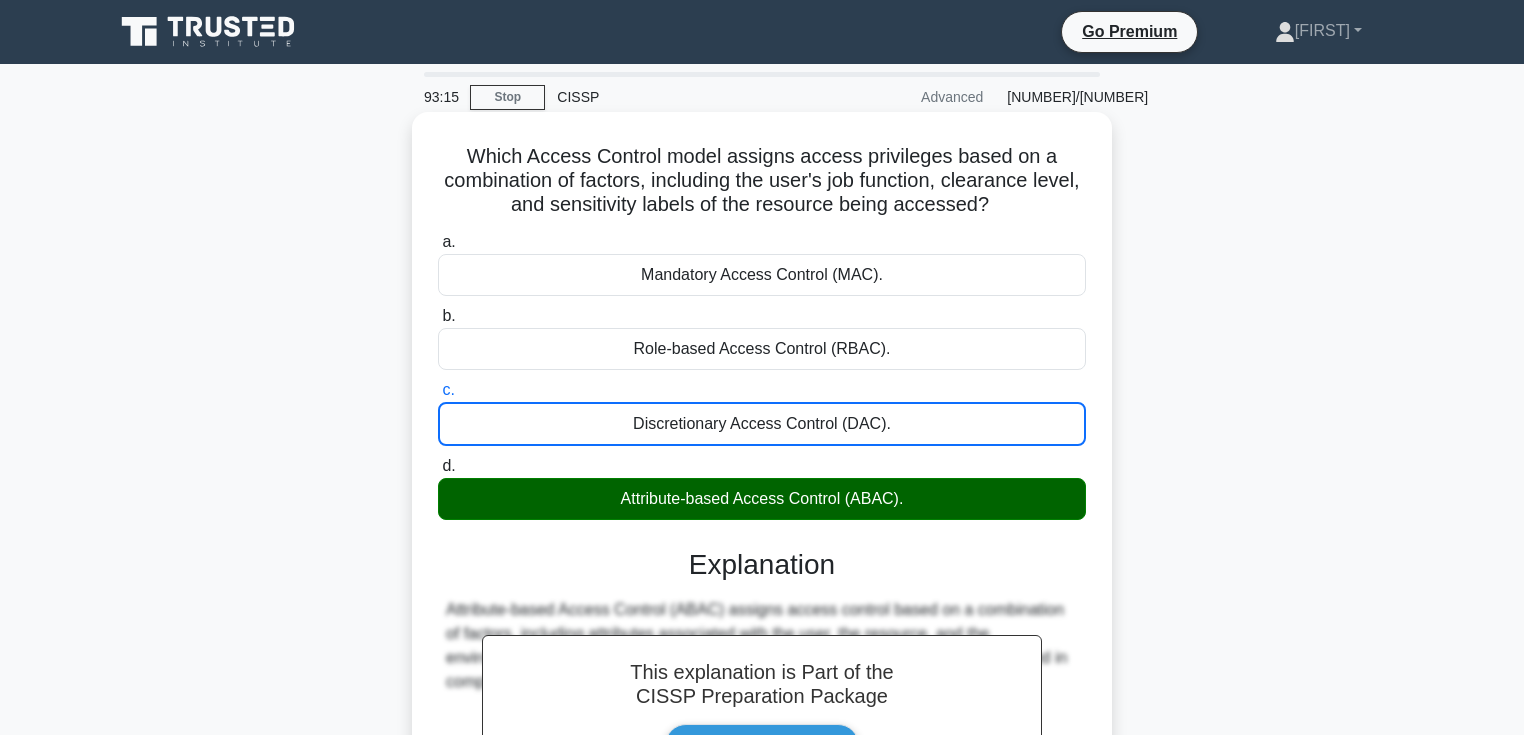 click on "d.
Attribute-based Access Control (ABAC)." at bounding box center (438, 466) 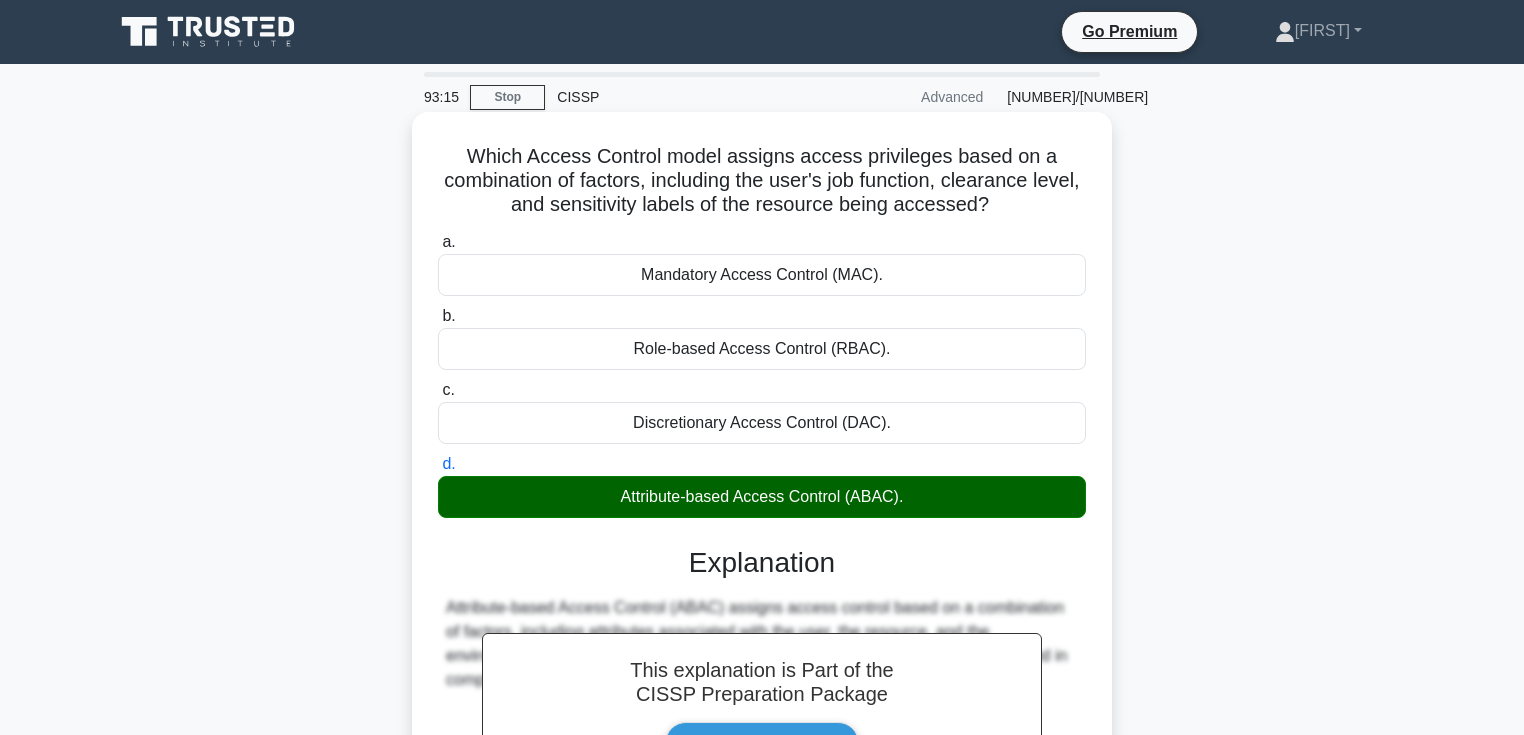 click on "a.
Mandatory Access Control (MAC)." at bounding box center (438, 242) 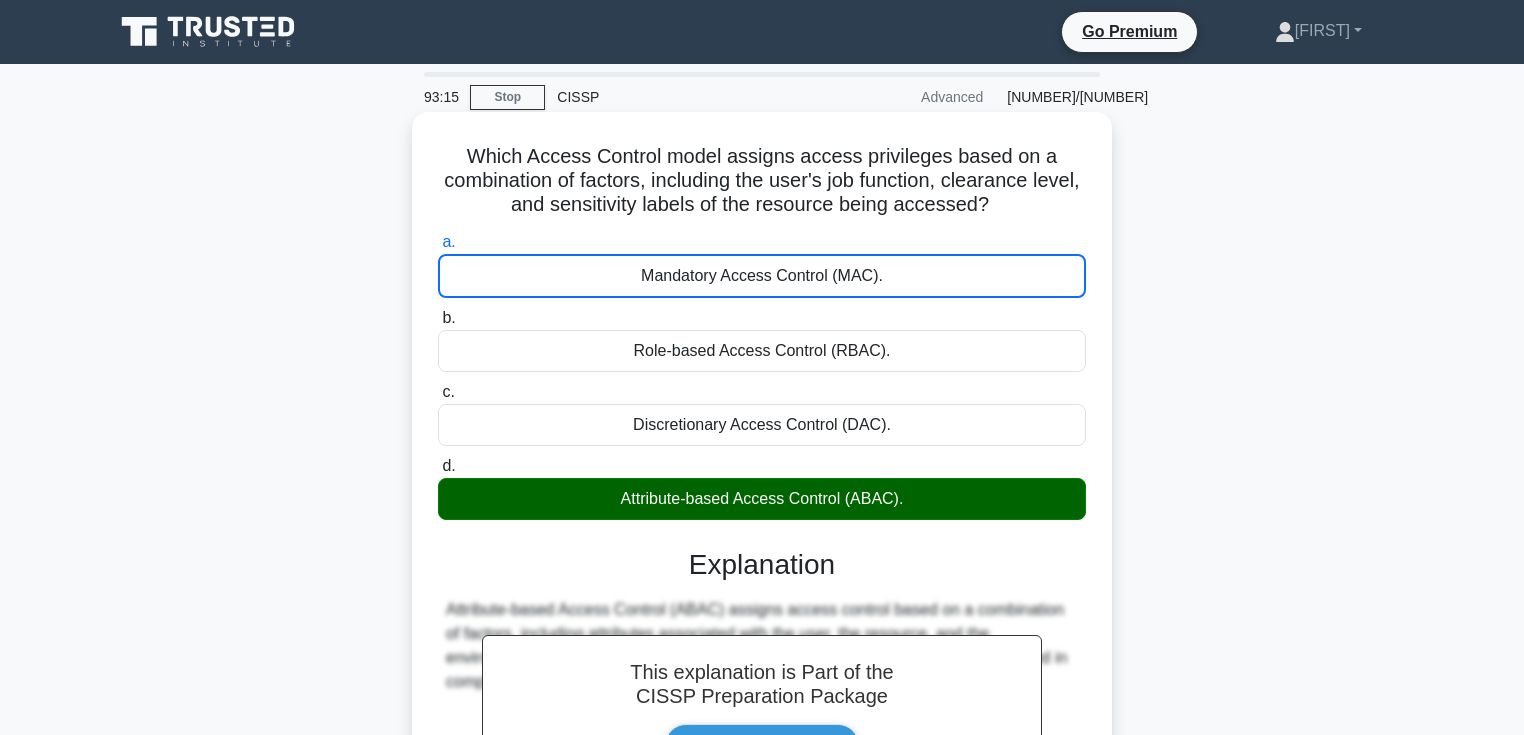 click on "b.
Role-based Access Control (RBAC)." at bounding box center [438, 318] 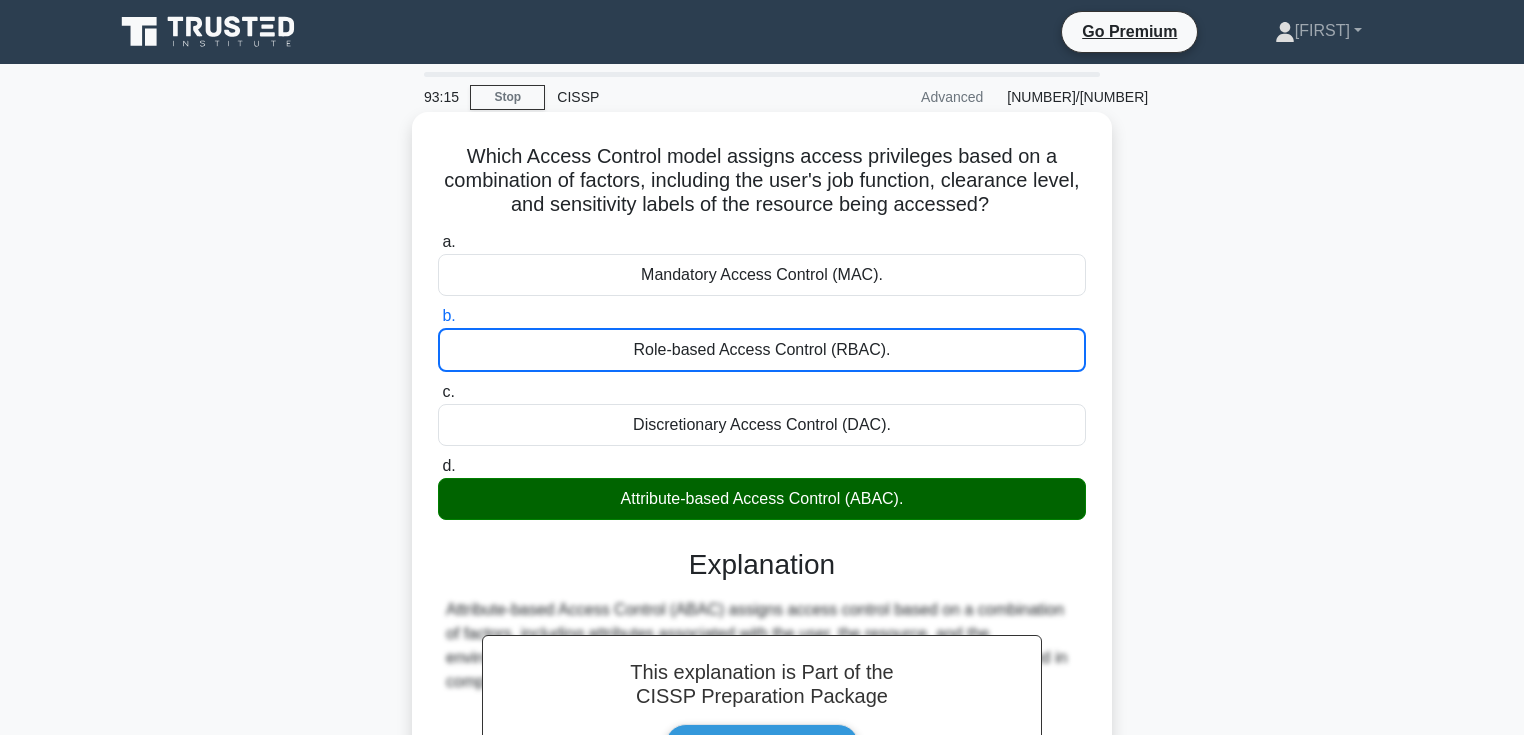 click on "c.
Discretionary Access Control (DAC)." at bounding box center [438, 392] 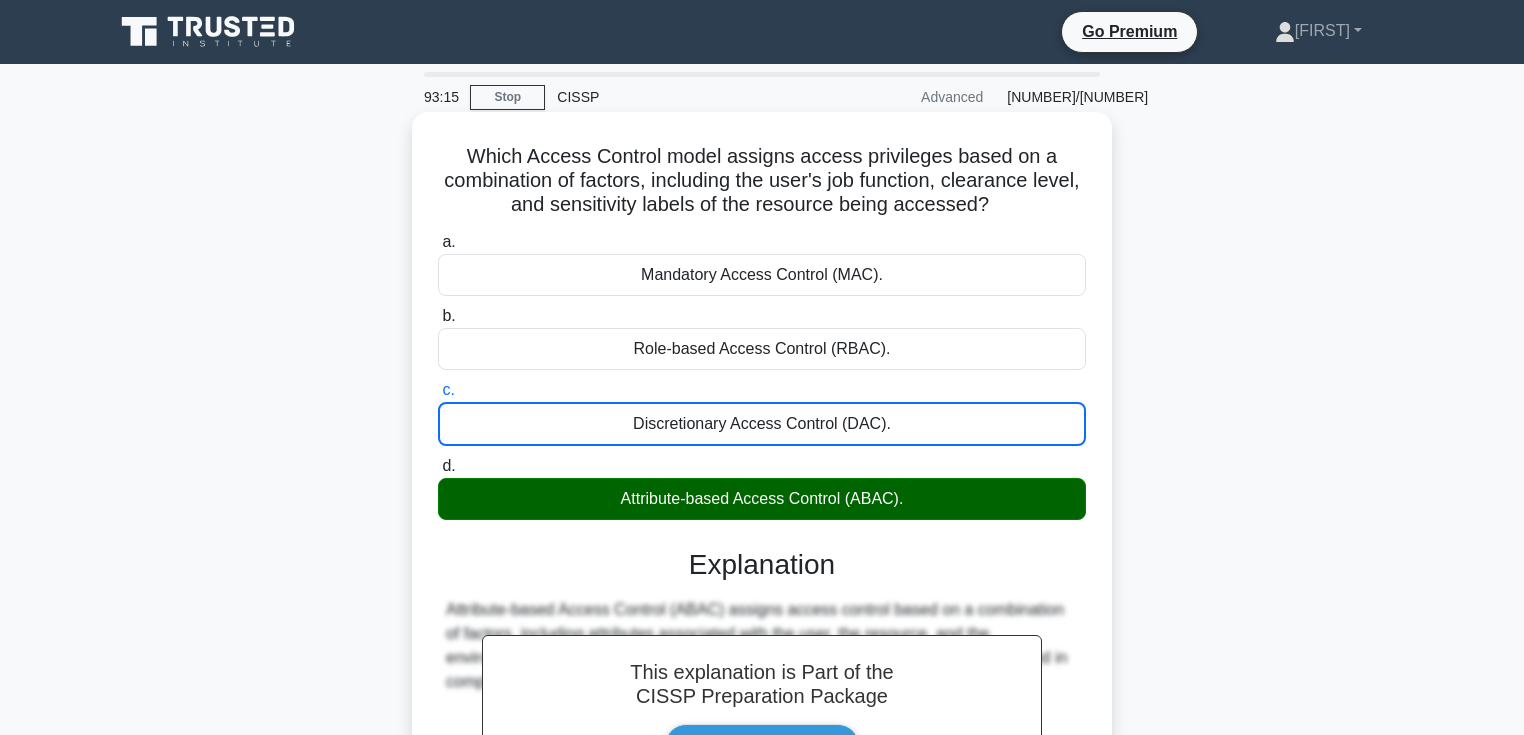 click on "d.
Attribute-based Access Control (ABAC)." at bounding box center (438, 466) 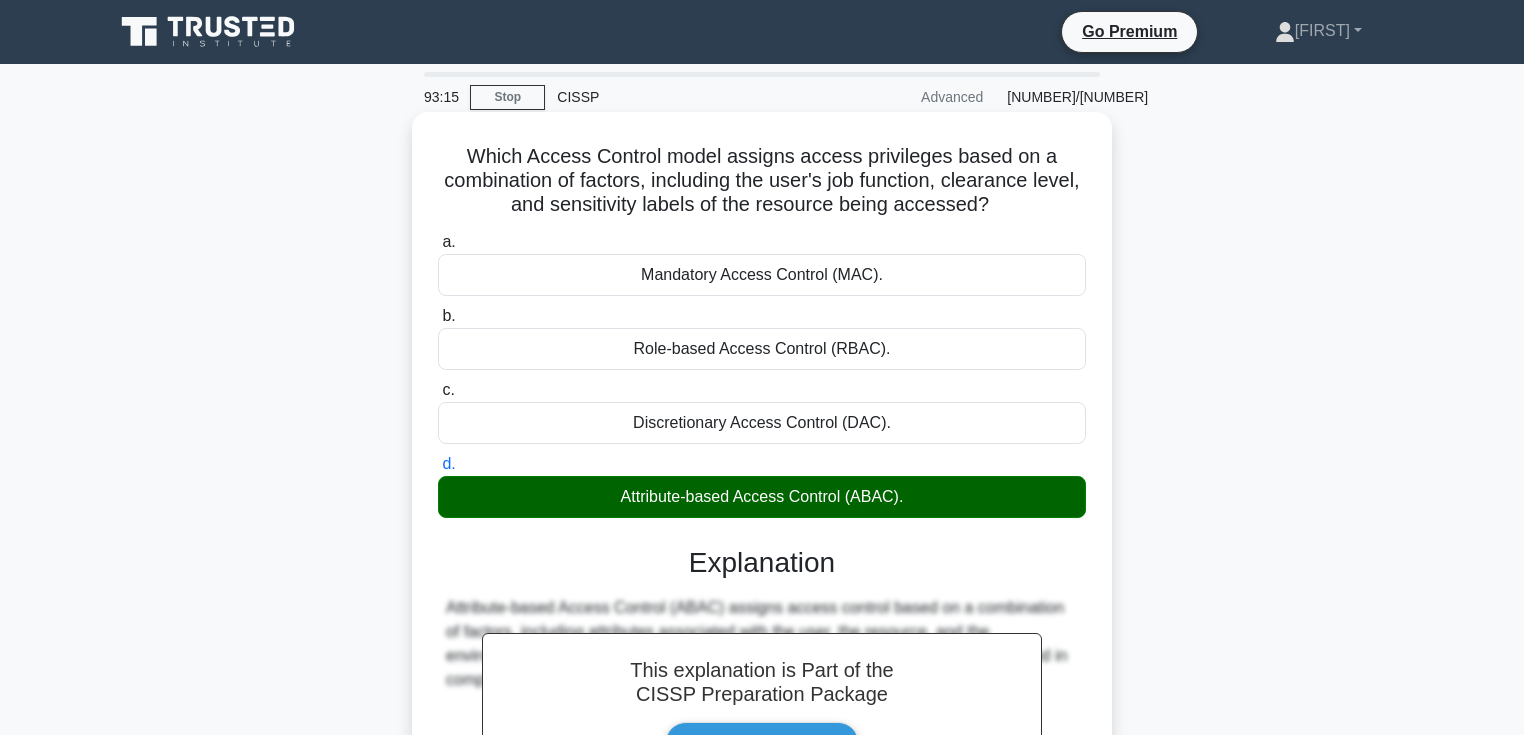 click on "a.
Mandatory Access Control (MAC)." at bounding box center (438, 242) 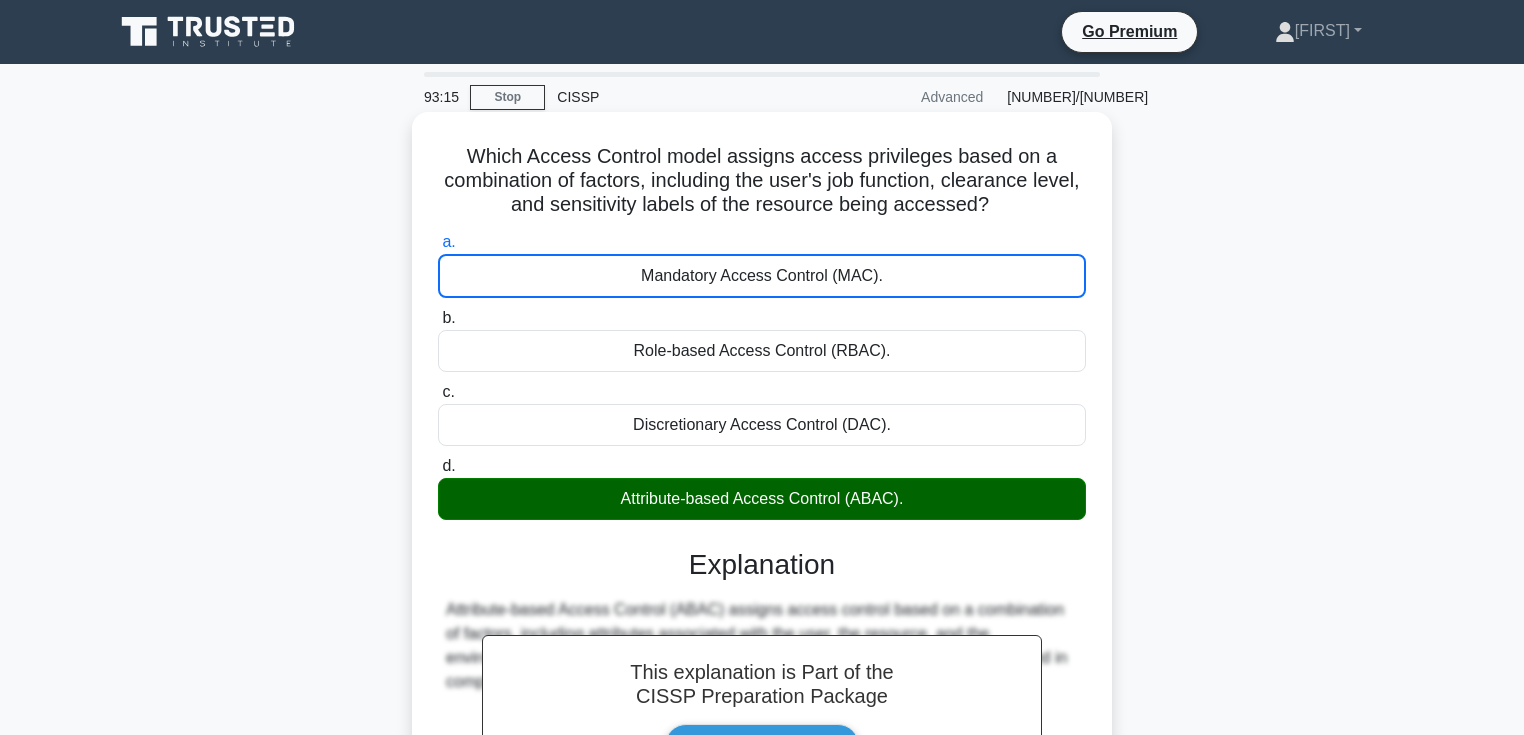 click on "b.
Role-based Access Control (RBAC)." at bounding box center (438, 318) 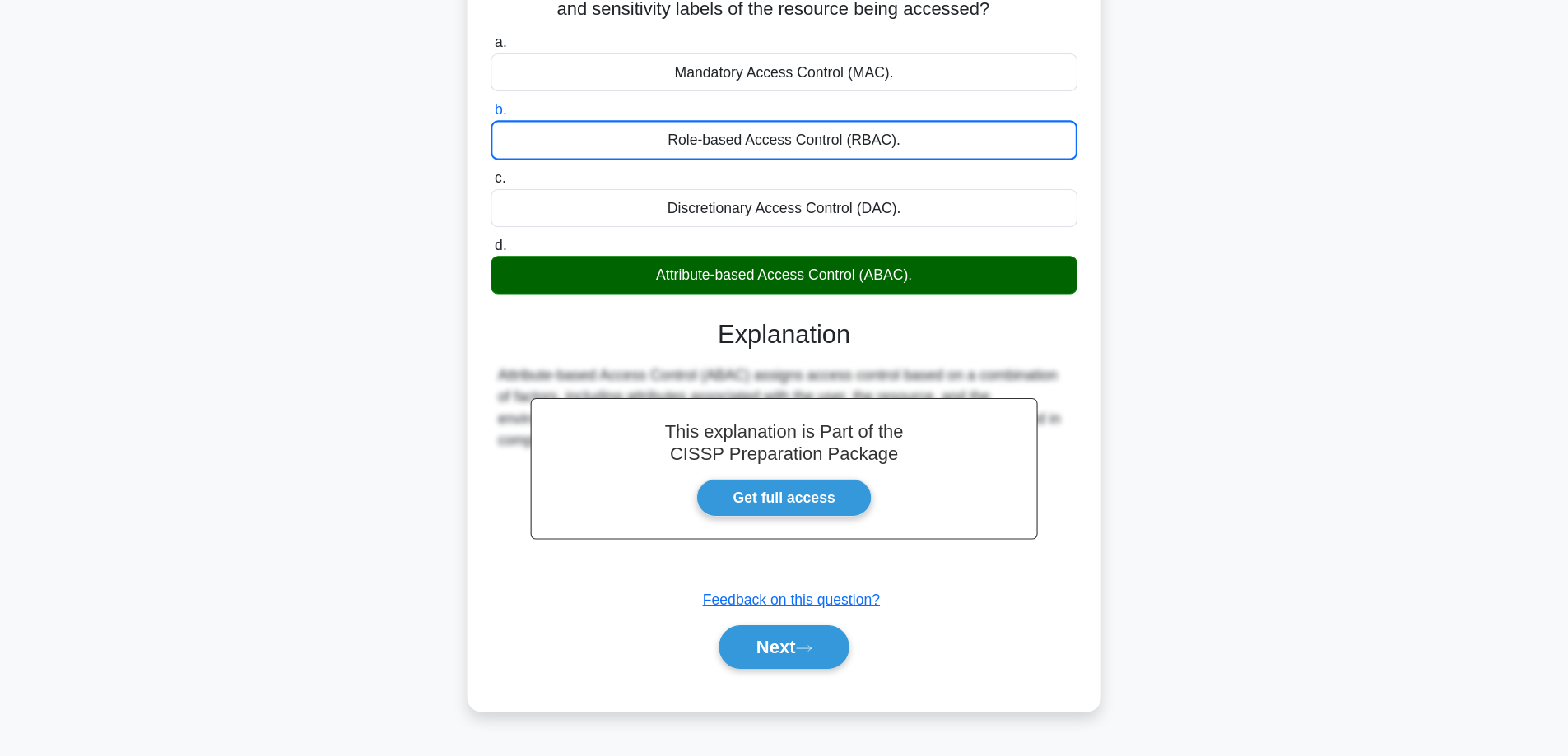 scroll, scrollTop: 132, scrollLeft: 0, axis: vertical 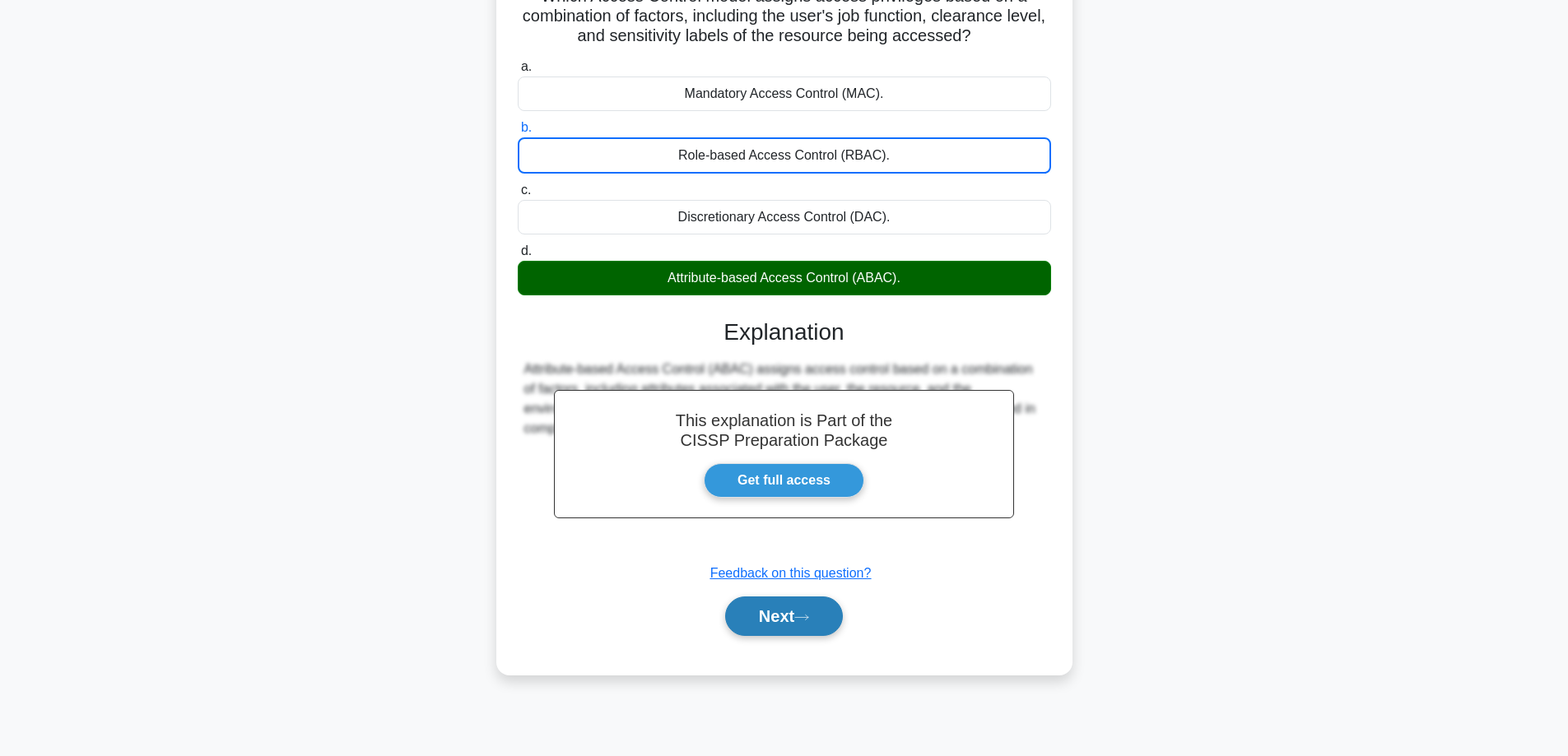 drag, startPoint x: 1263, startPoint y: 16, endPoint x: 799, endPoint y: 623, distance: 764.03207 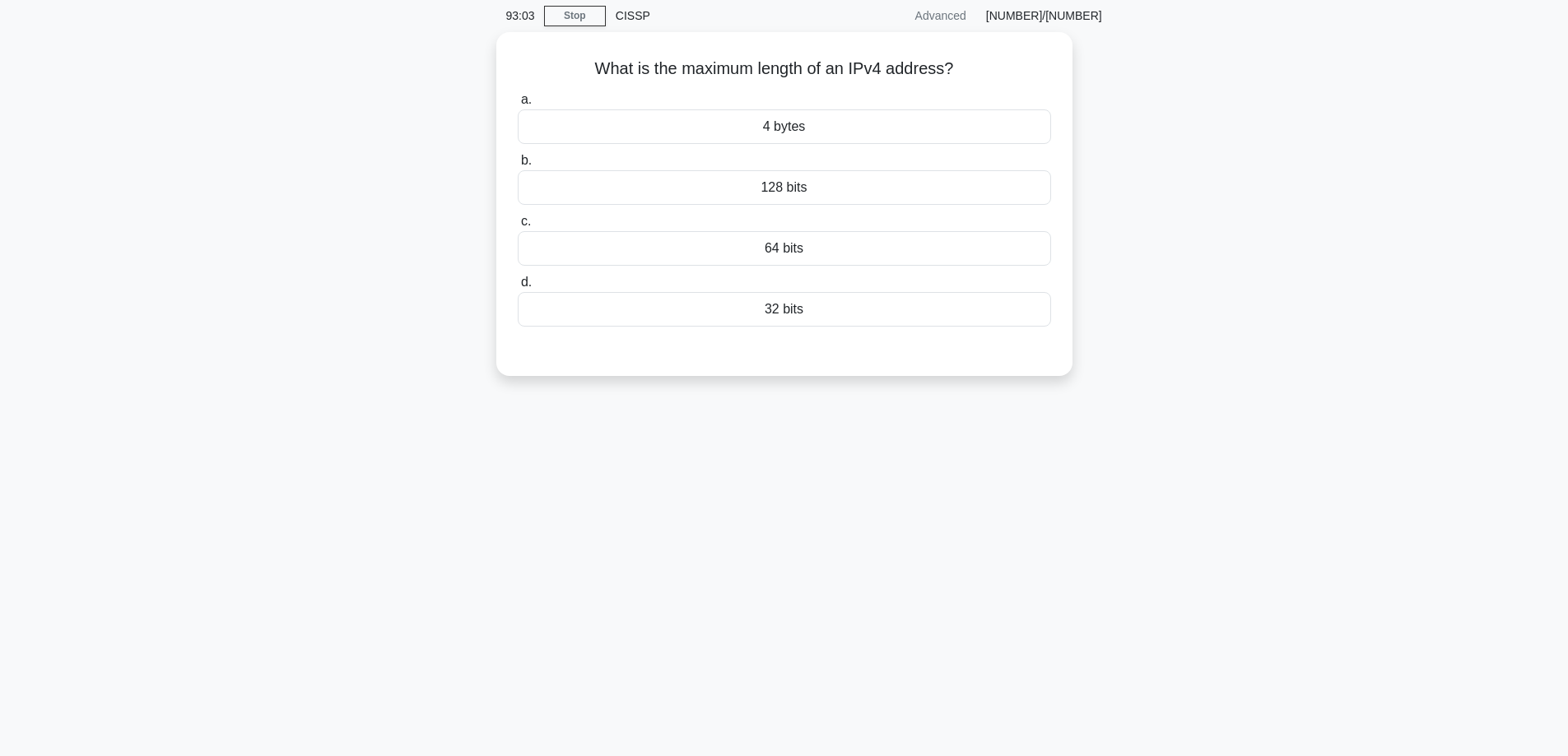scroll, scrollTop: 34, scrollLeft: 0, axis: vertical 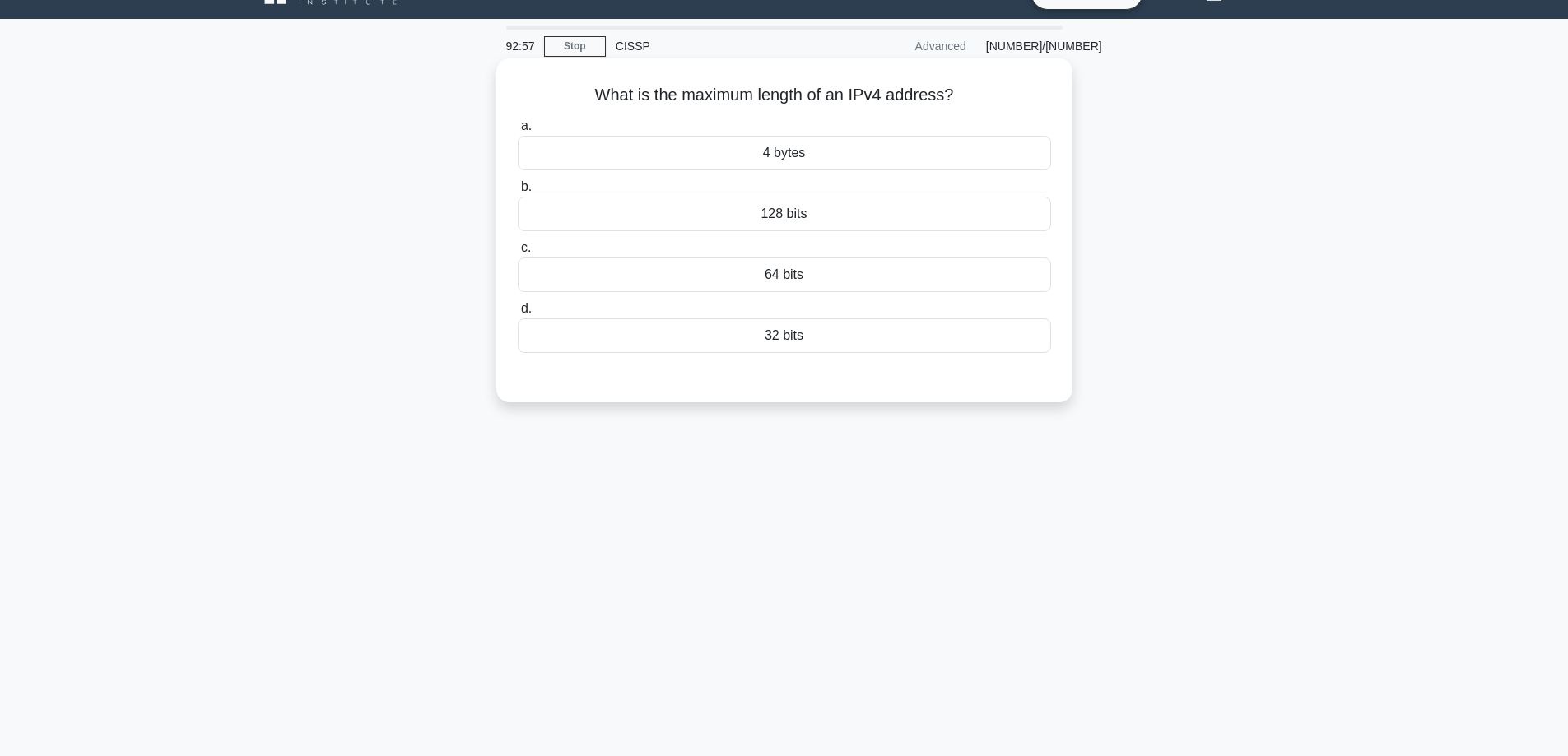 click on "32 bits" at bounding box center (784, 336) 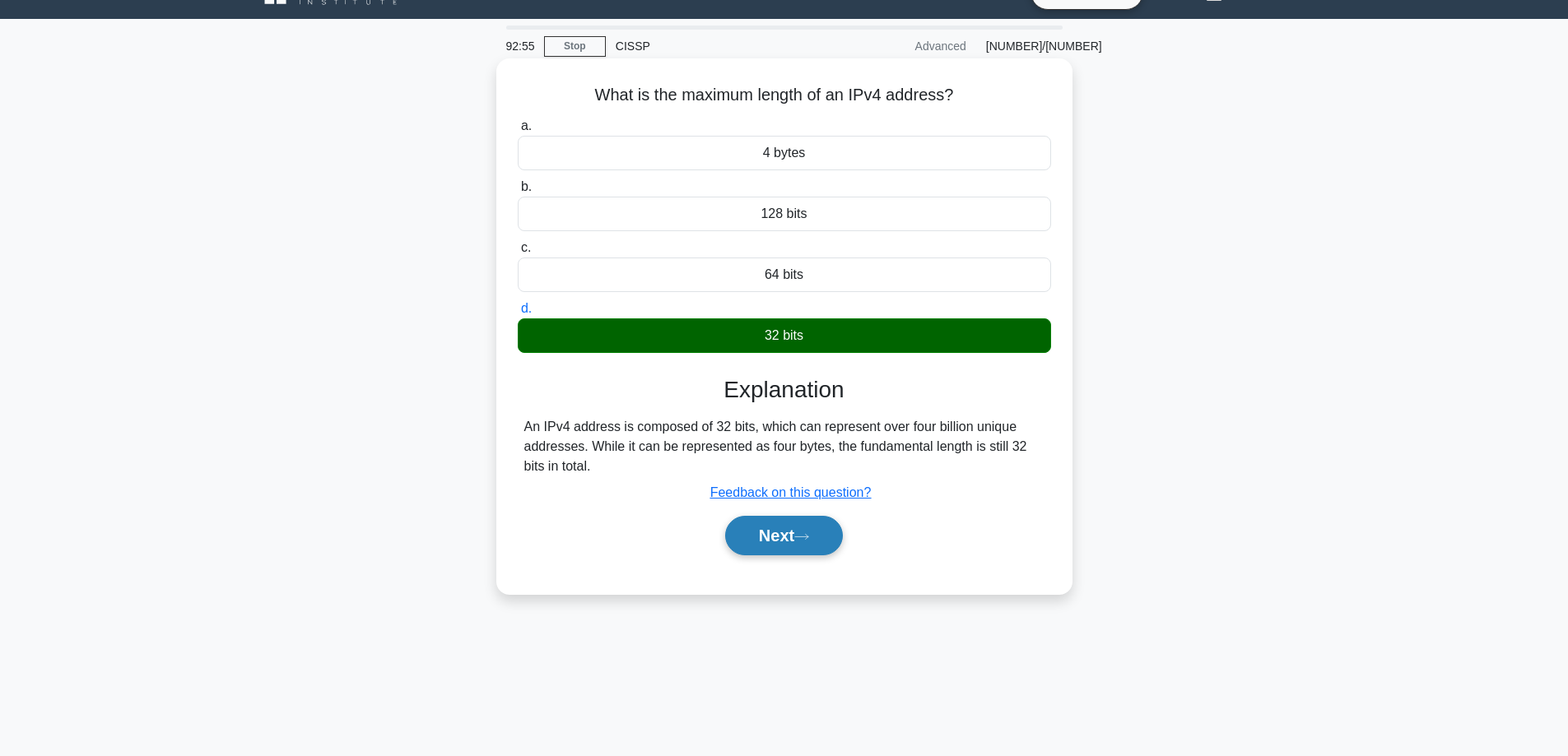 click on "Next" at bounding box center [784, 536] 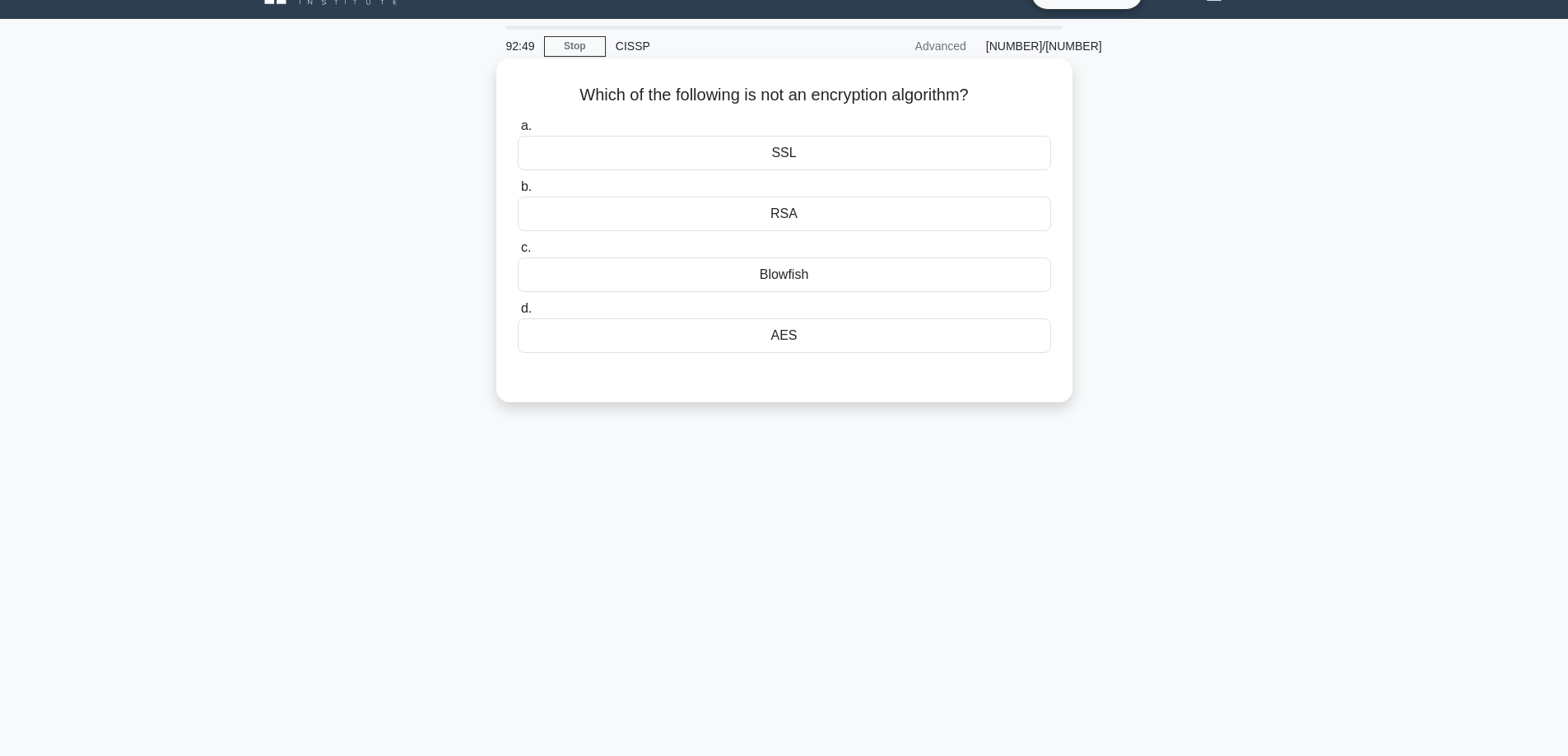 click on "SSL" at bounding box center (784, 153) 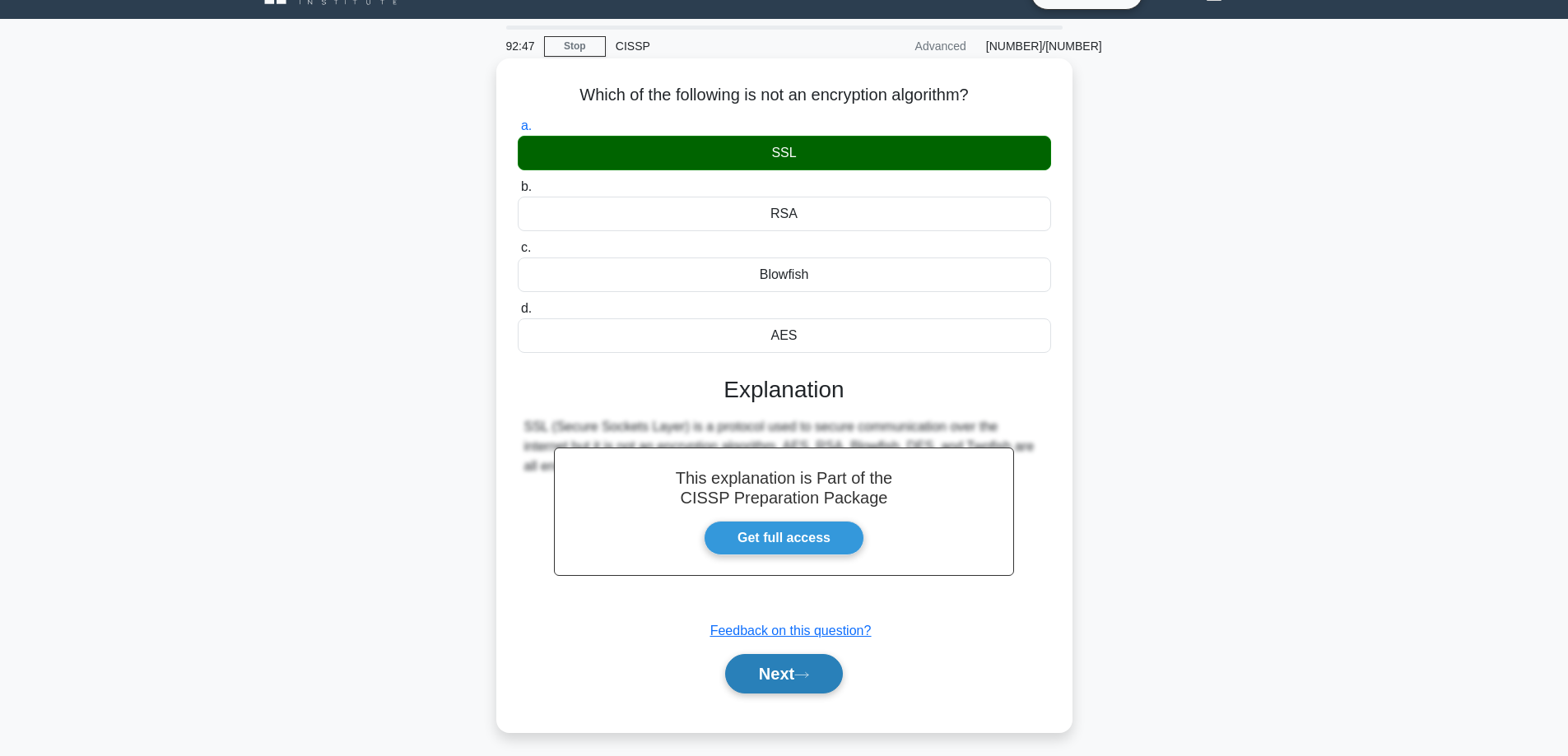 click on "Next" at bounding box center [784, 674] 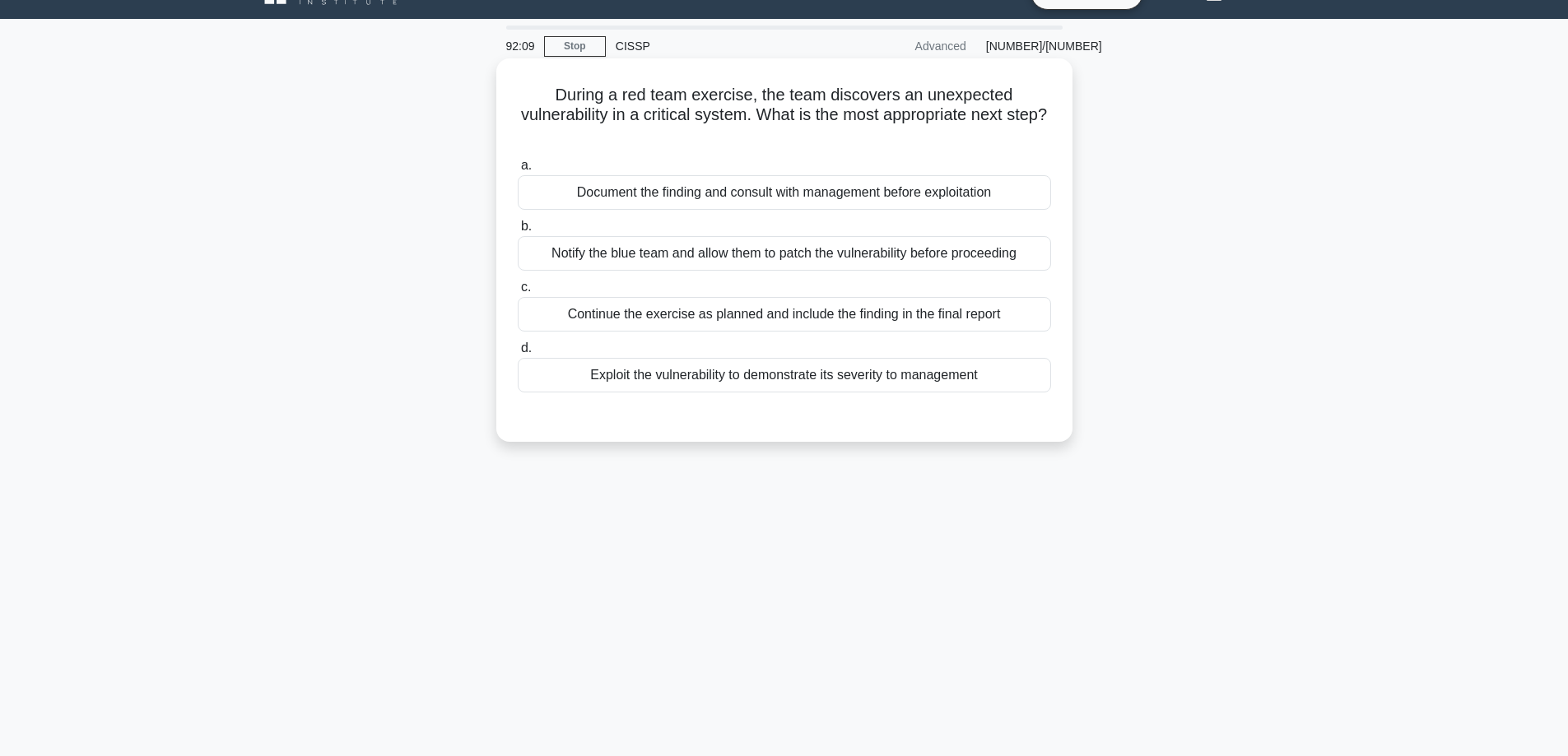 click on "Notify the blue team and allow them to patch the vulnerability before proceeding" at bounding box center (784, 253) 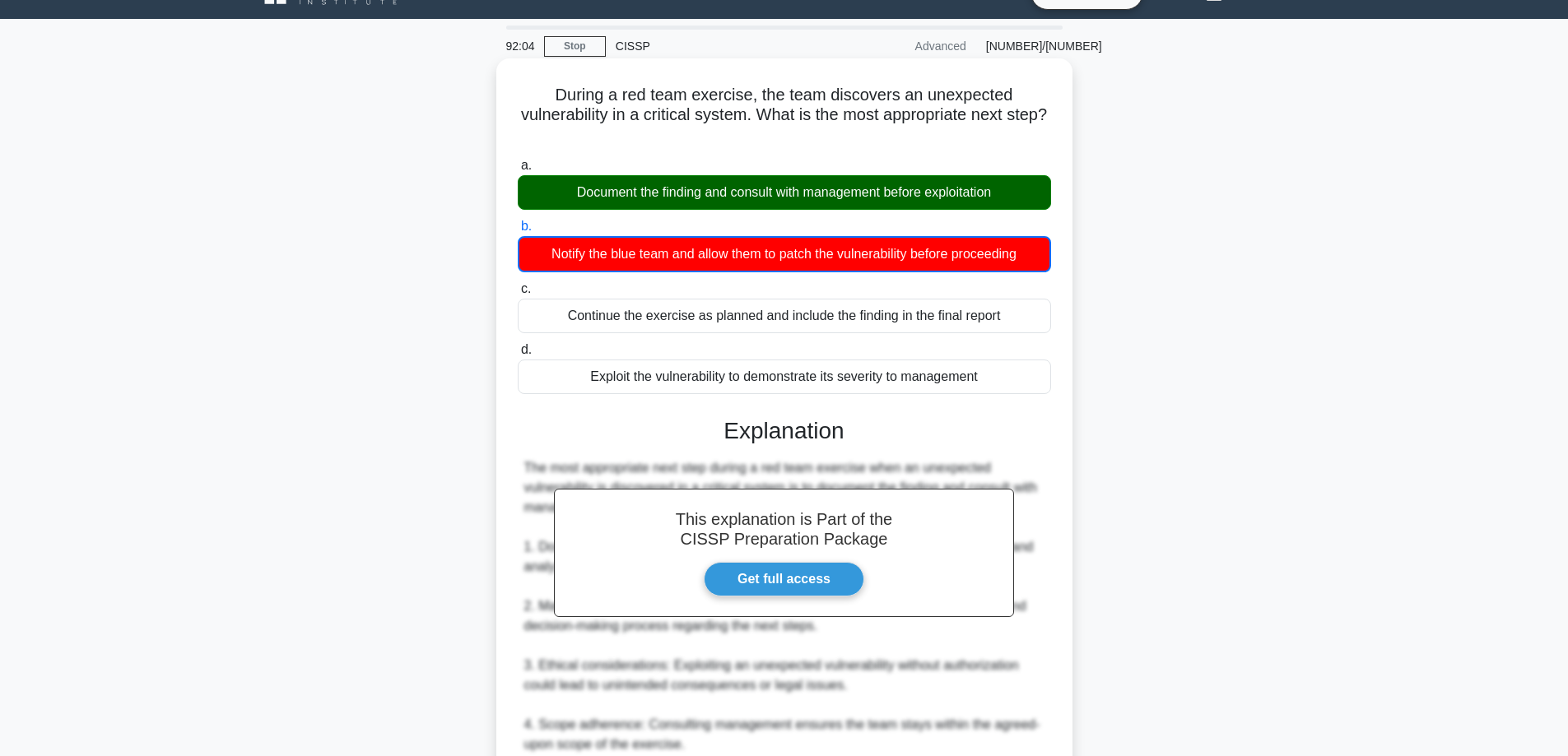 click on "c.
Continue the exercise as planned and include the finding in the final report" at bounding box center (518, 289) 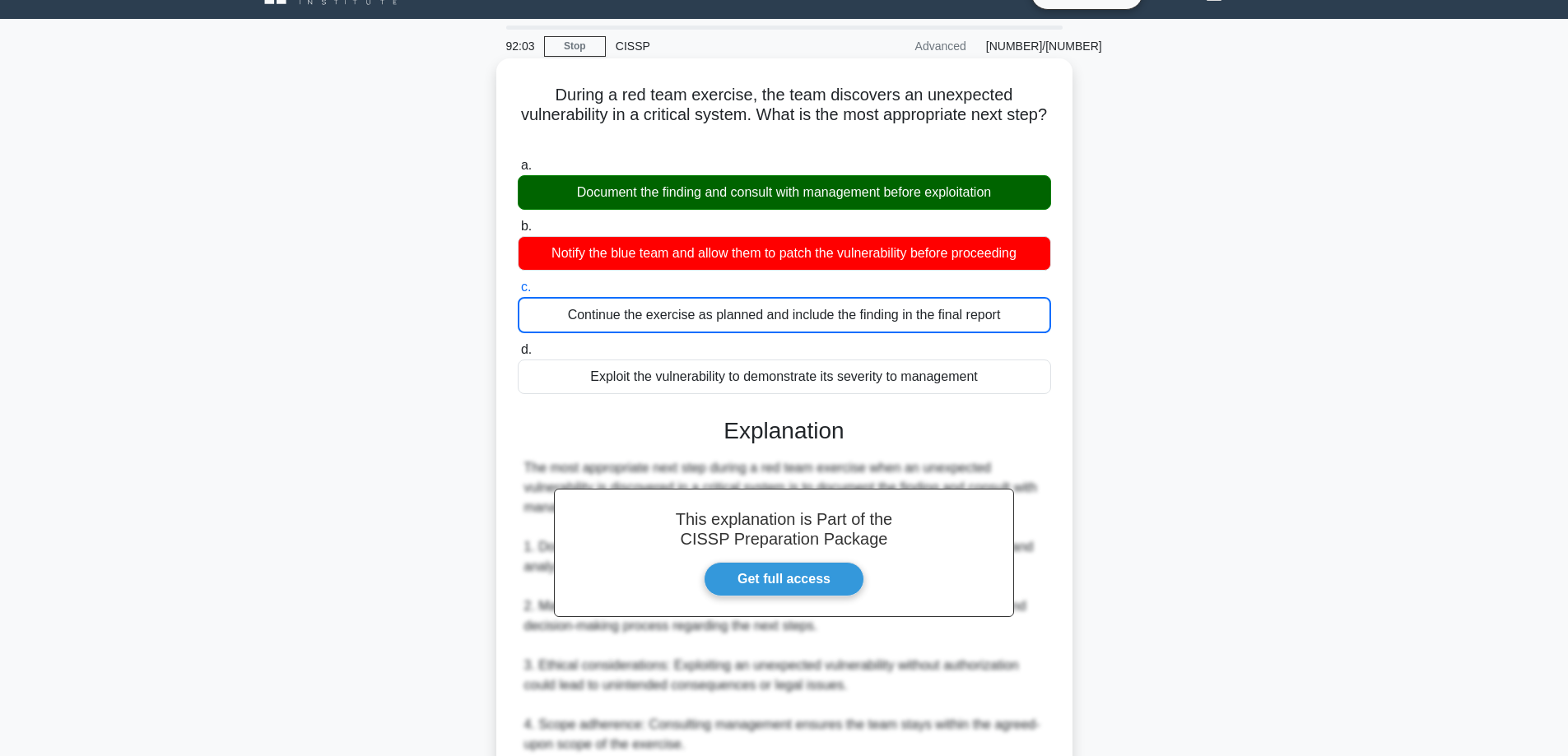 click on "d.
Exploit the vulnerability to demonstrate its severity to management" at bounding box center (518, 350) 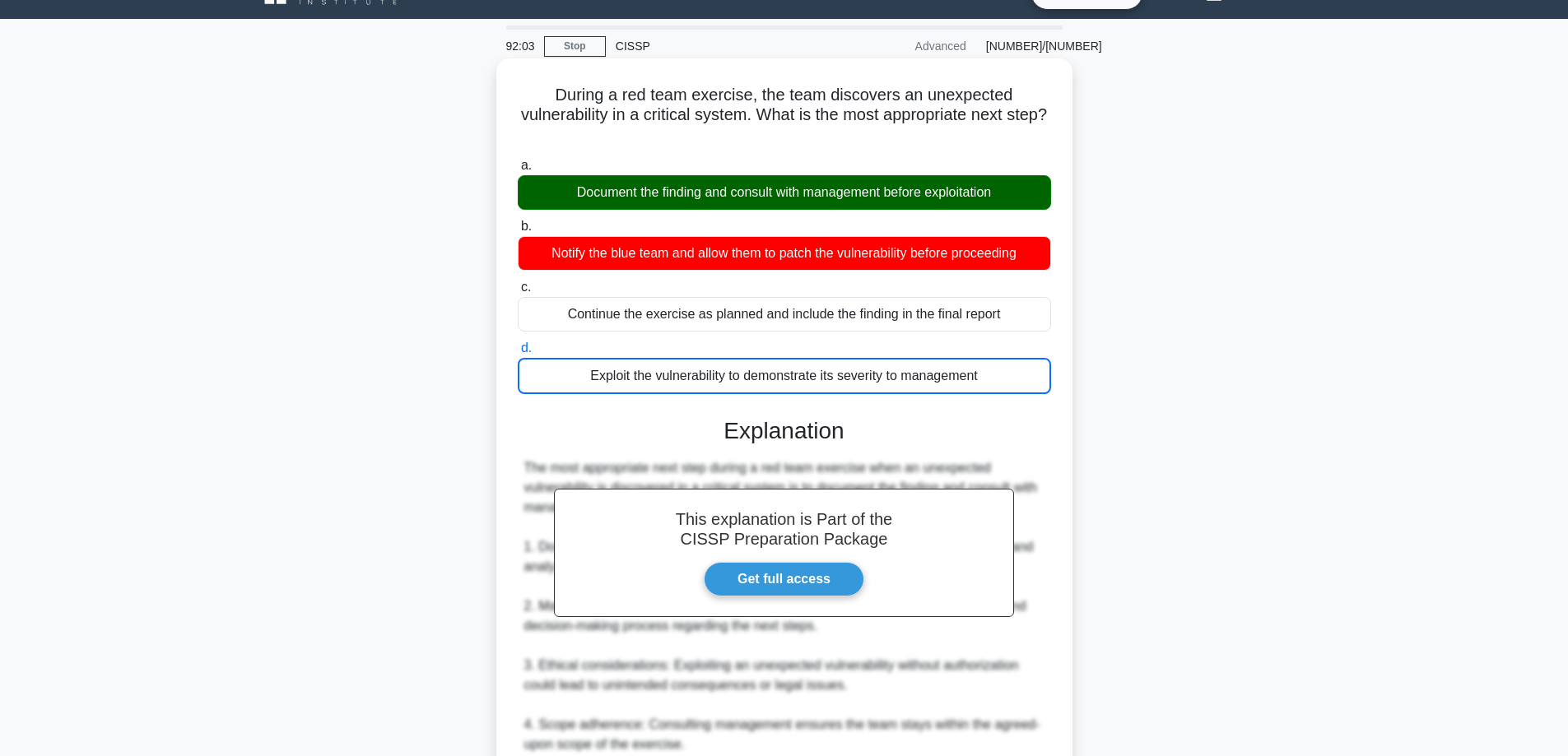 click on "a.
Document the finding and consult with management before exploitation" at bounding box center [518, 165] 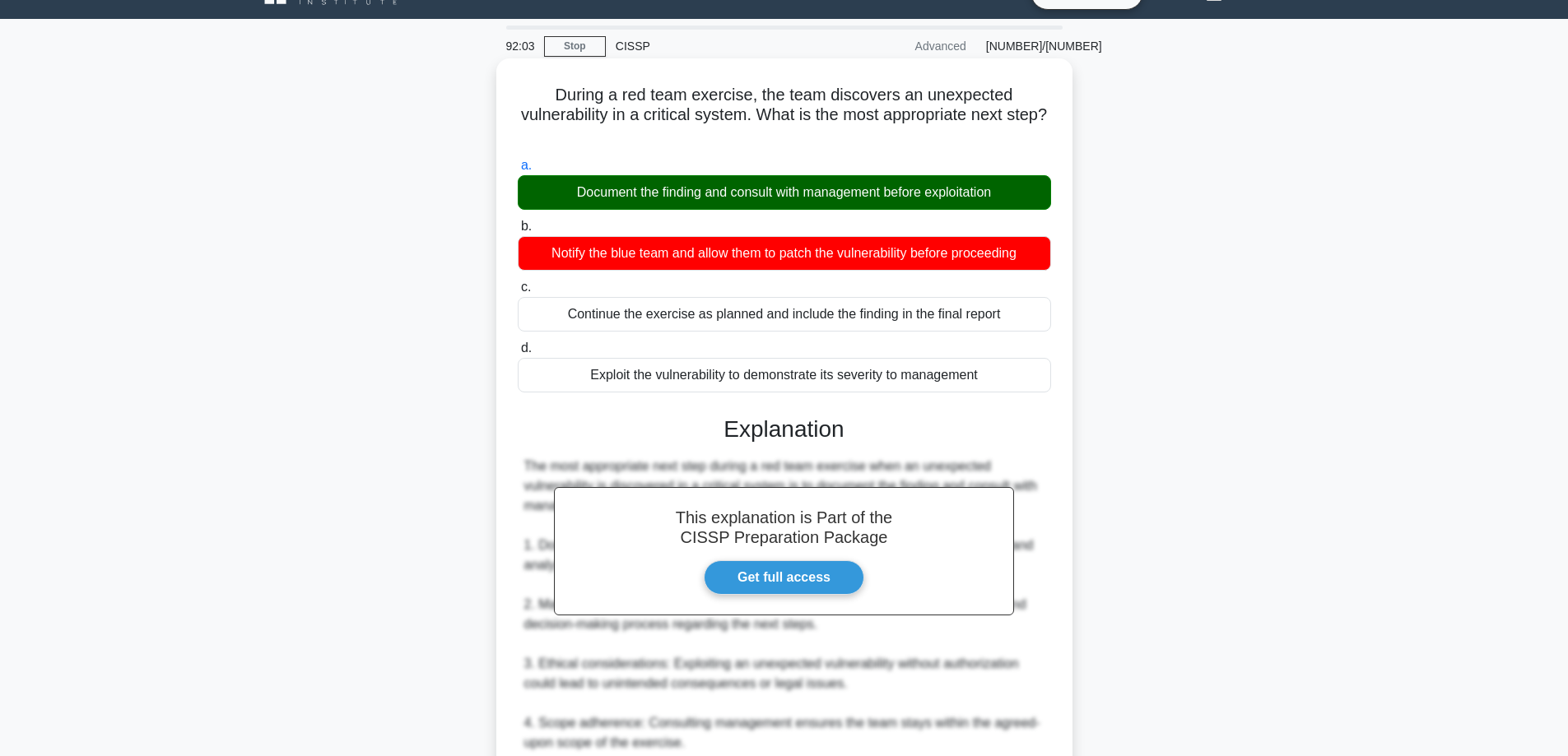 click on "b.
Notify the blue team and allow them to patch the vulnerability before proceeding" at bounding box center [518, 226] 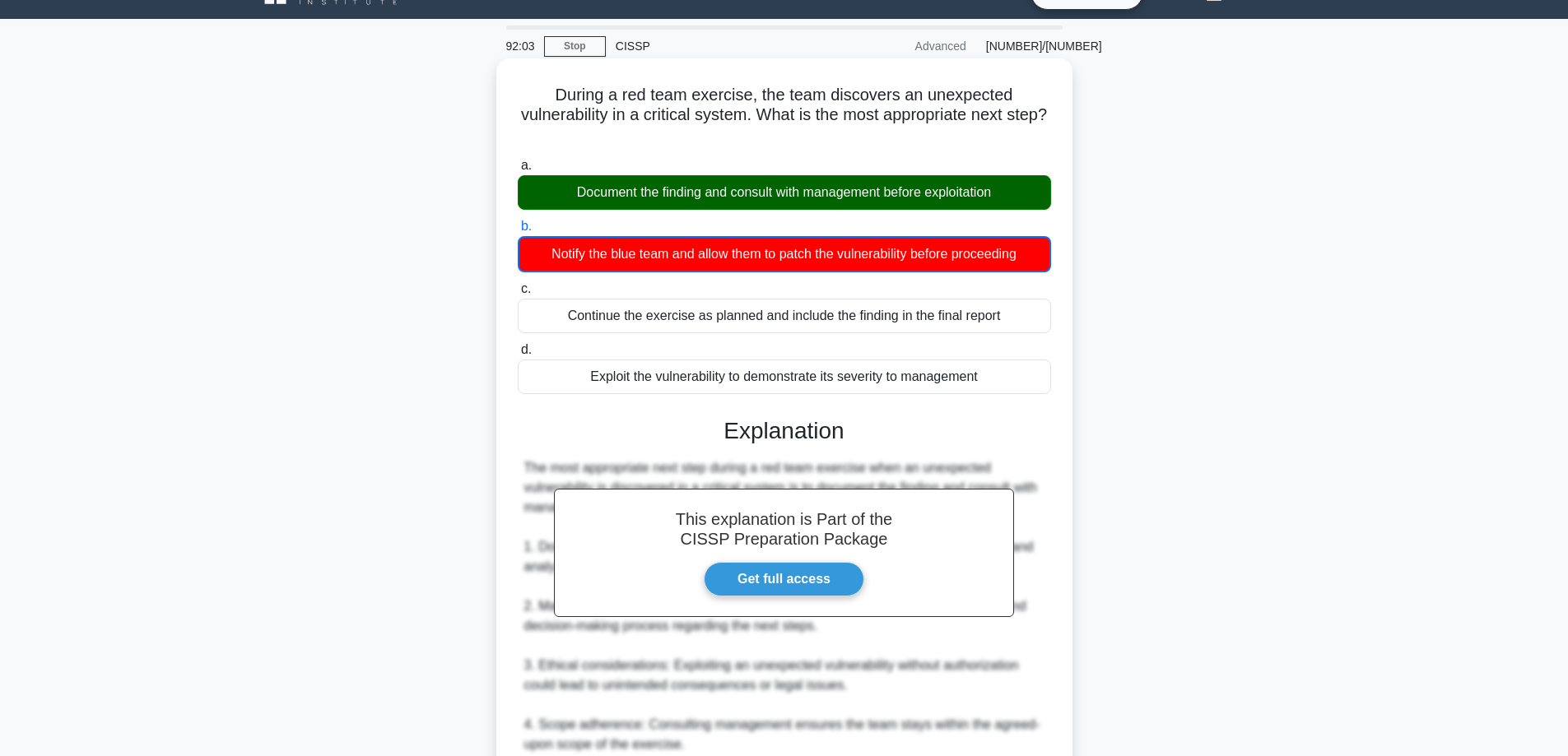 click on "c.
Continue the exercise as planned and include the finding in the final report" at bounding box center [518, 289] 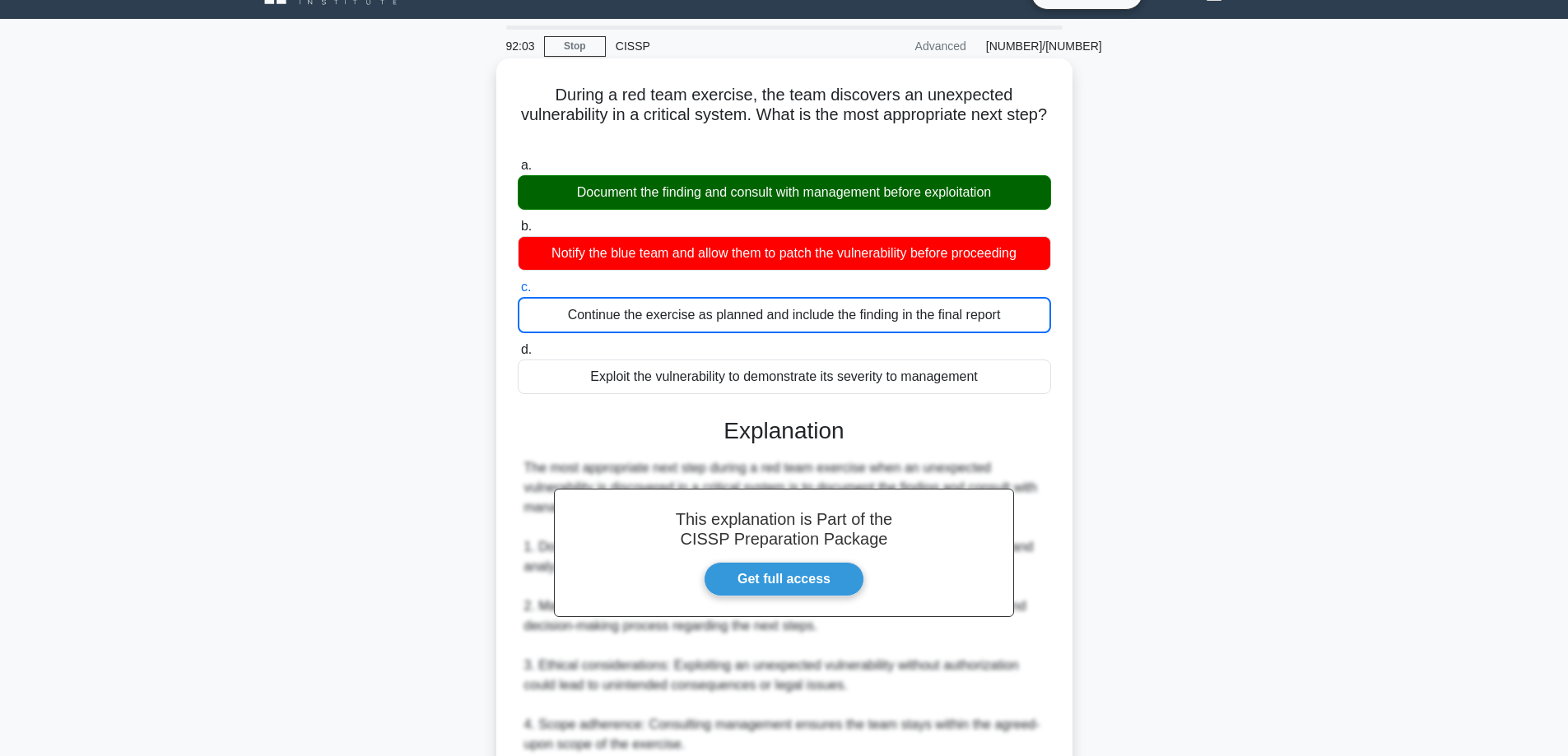 click on "d.
Exploit the vulnerability to demonstrate its severity to management" at bounding box center (518, 350) 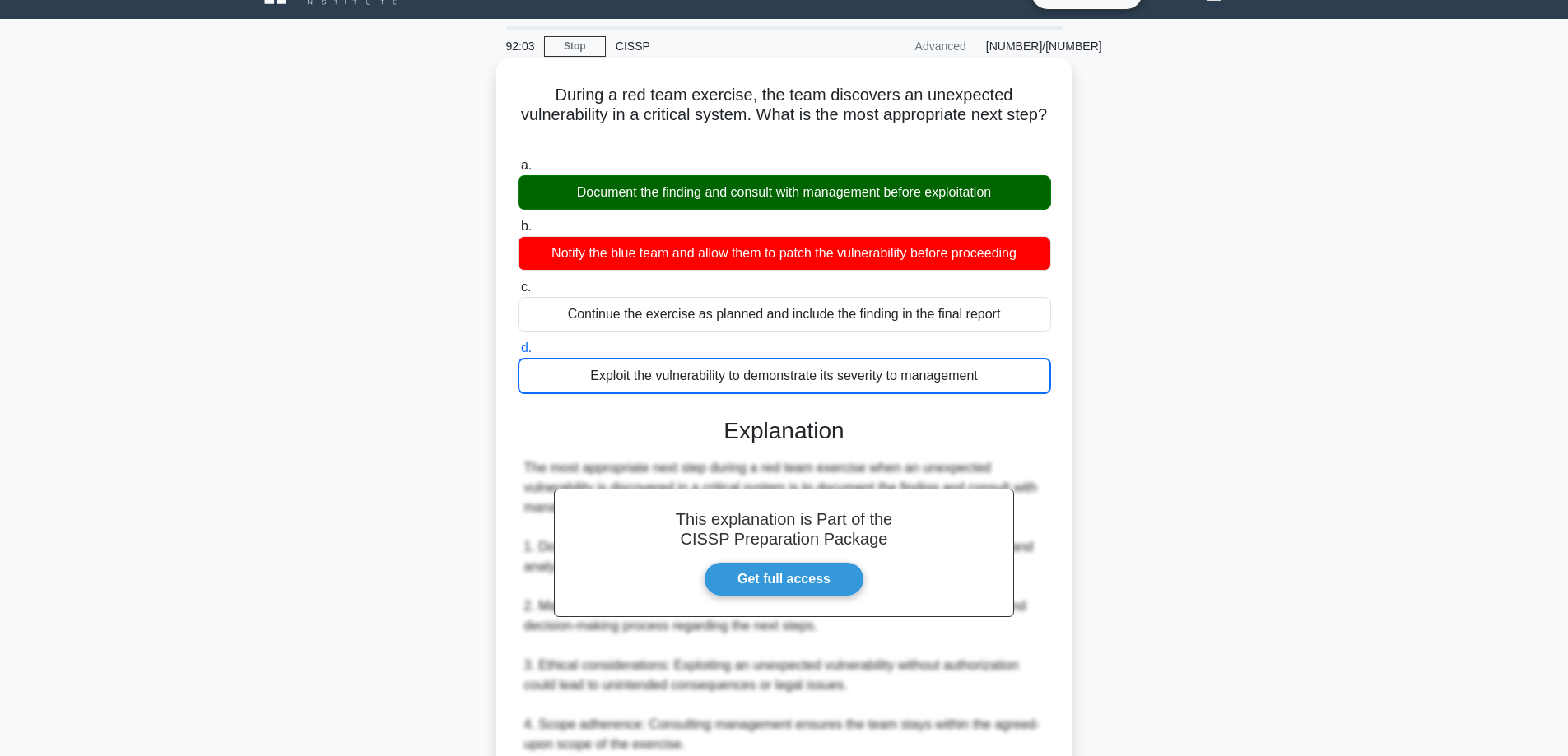 click on "a.
Document the finding and consult with management before exploitation" at bounding box center [518, 165] 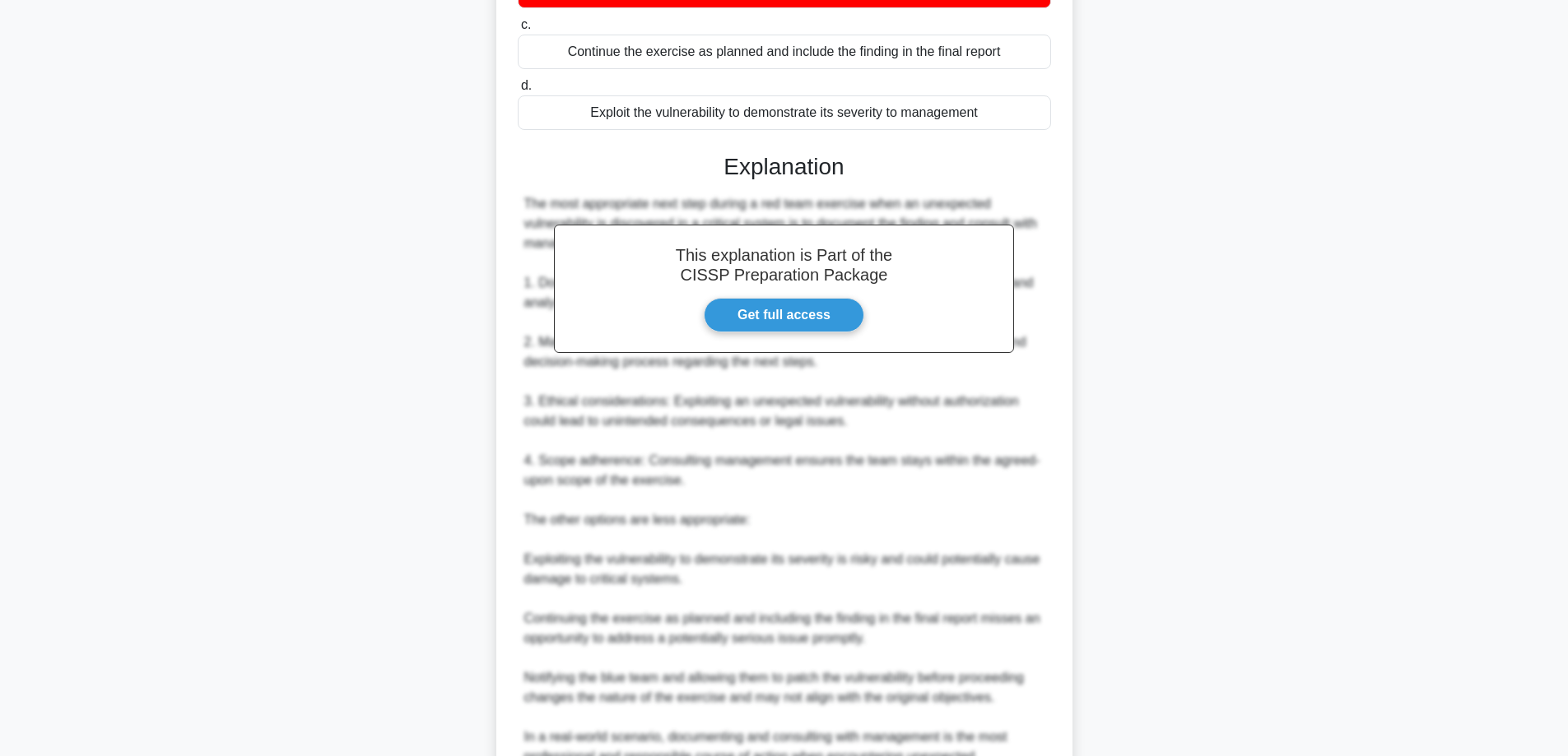 scroll, scrollTop: 476, scrollLeft: 0, axis: vertical 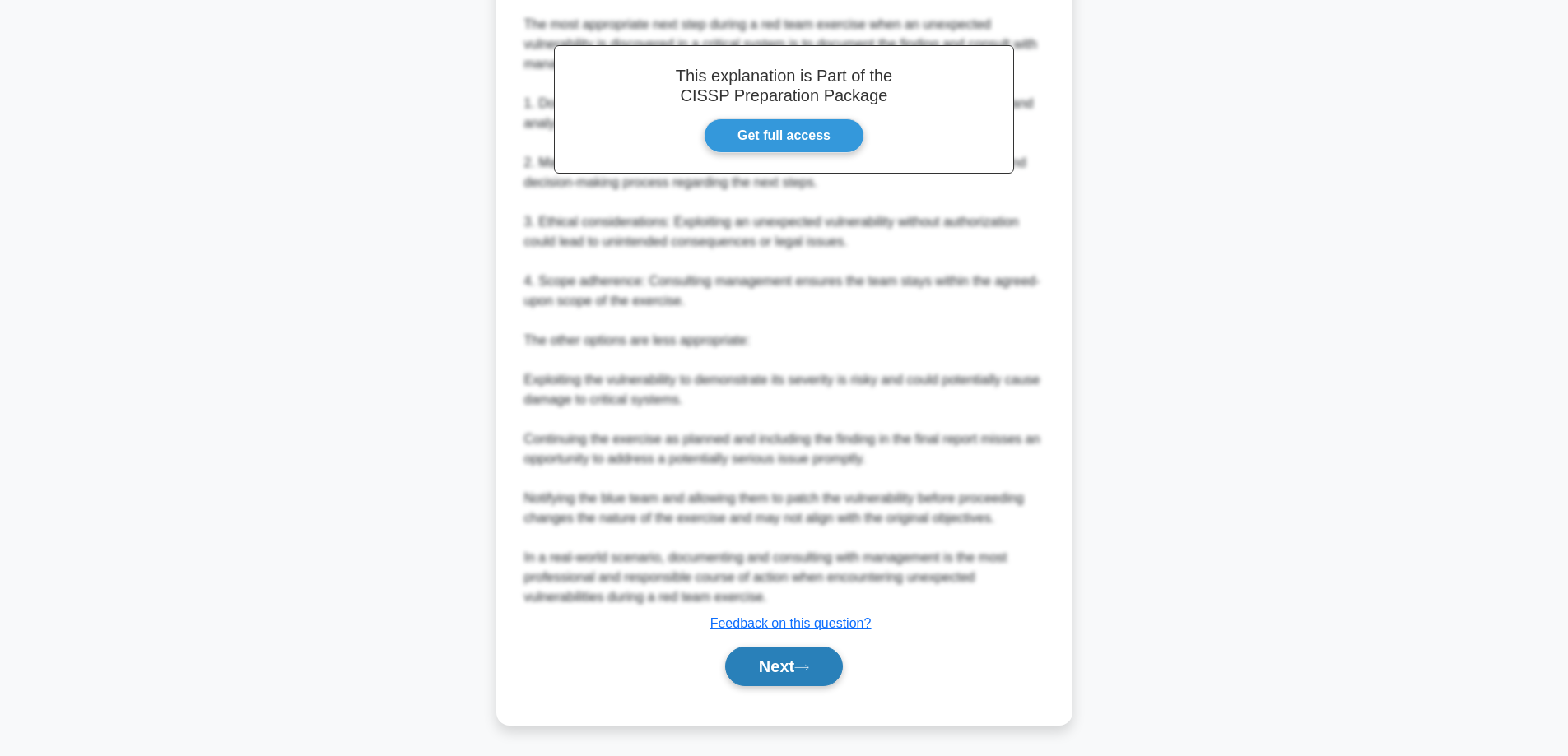 click on "Next" at bounding box center (784, 666) 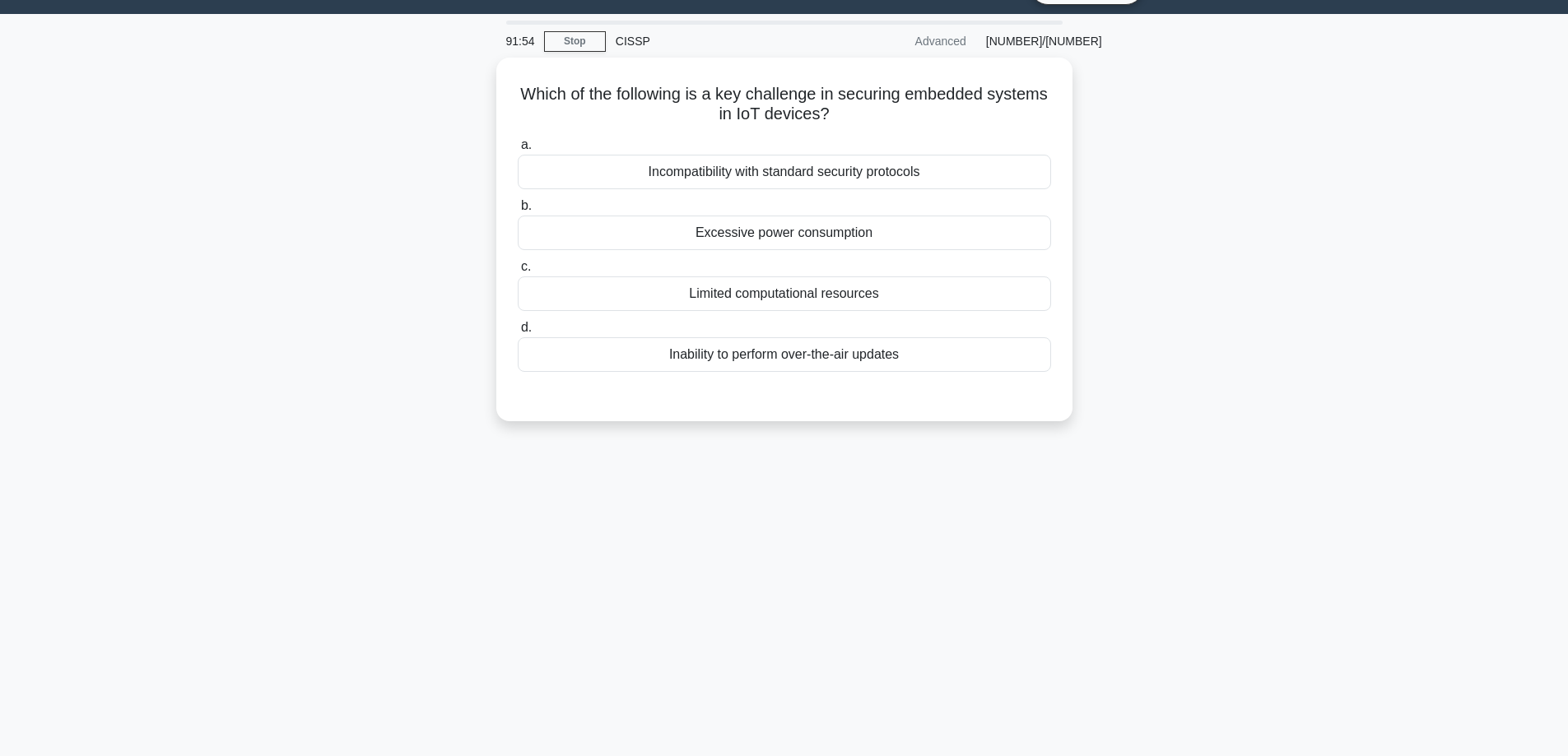 scroll, scrollTop: 34, scrollLeft: 0, axis: vertical 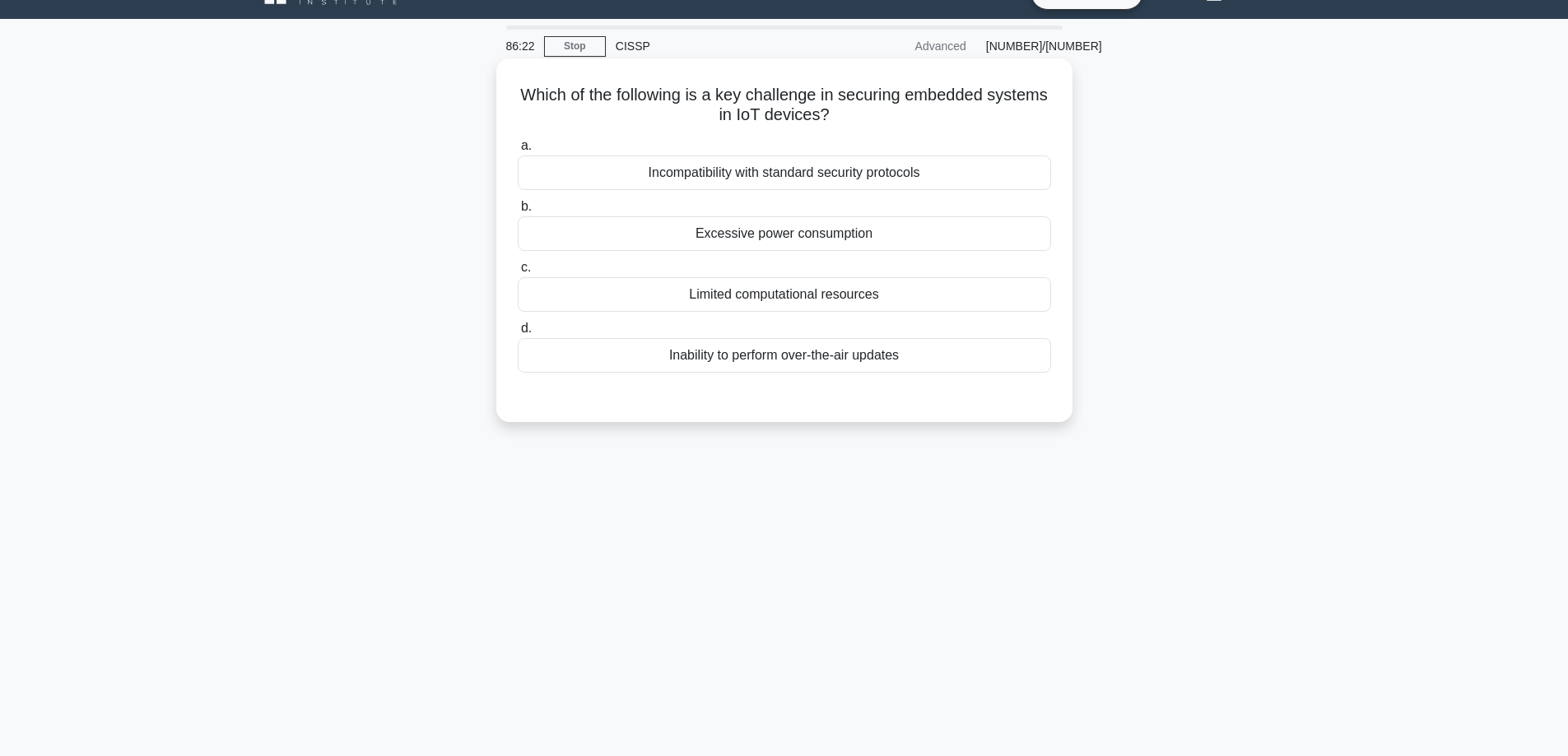 click on "Limited computational resources" at bounding box center (784, 295) 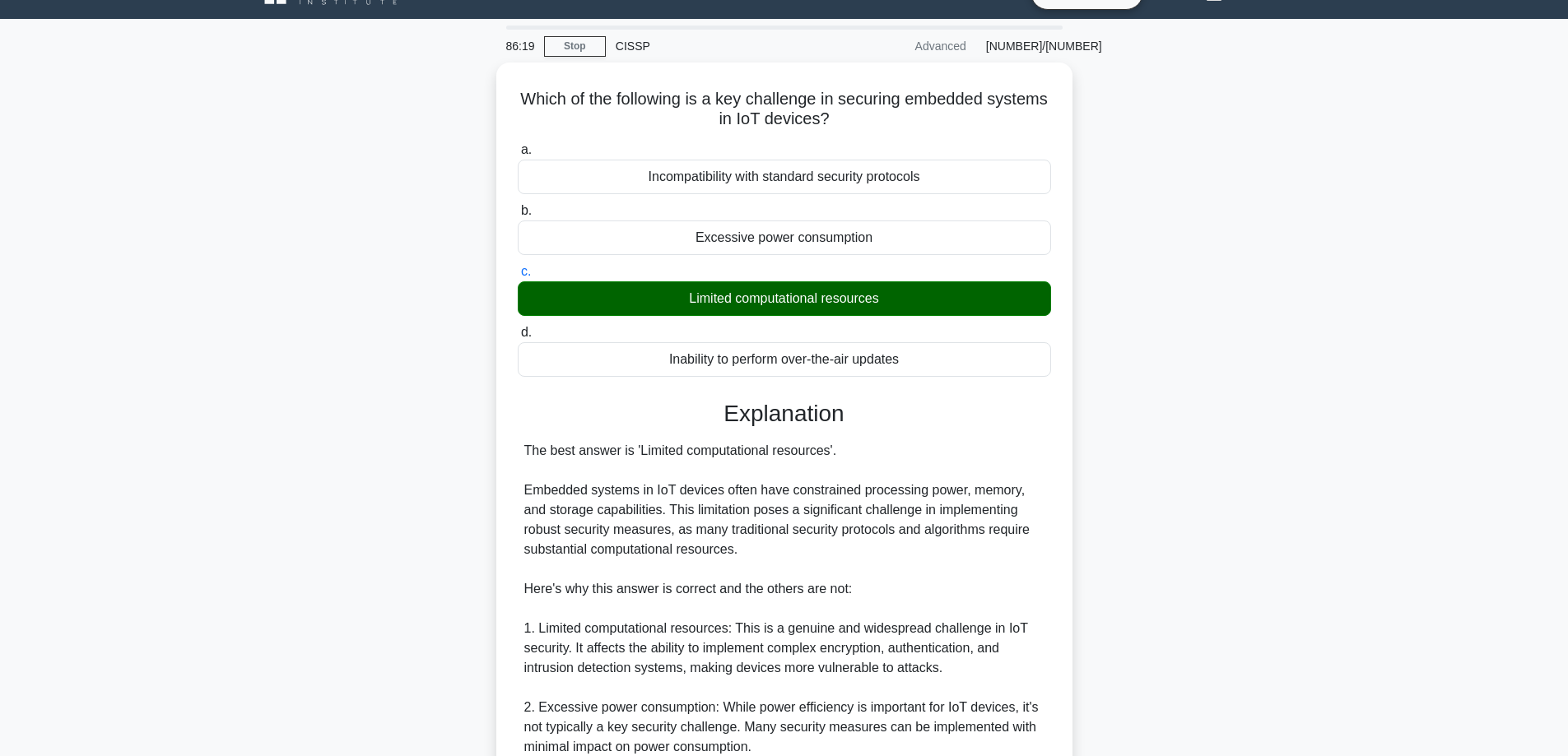 click on "d.
Inability to perform over-the-air updates" at bounding box center [518, 332] 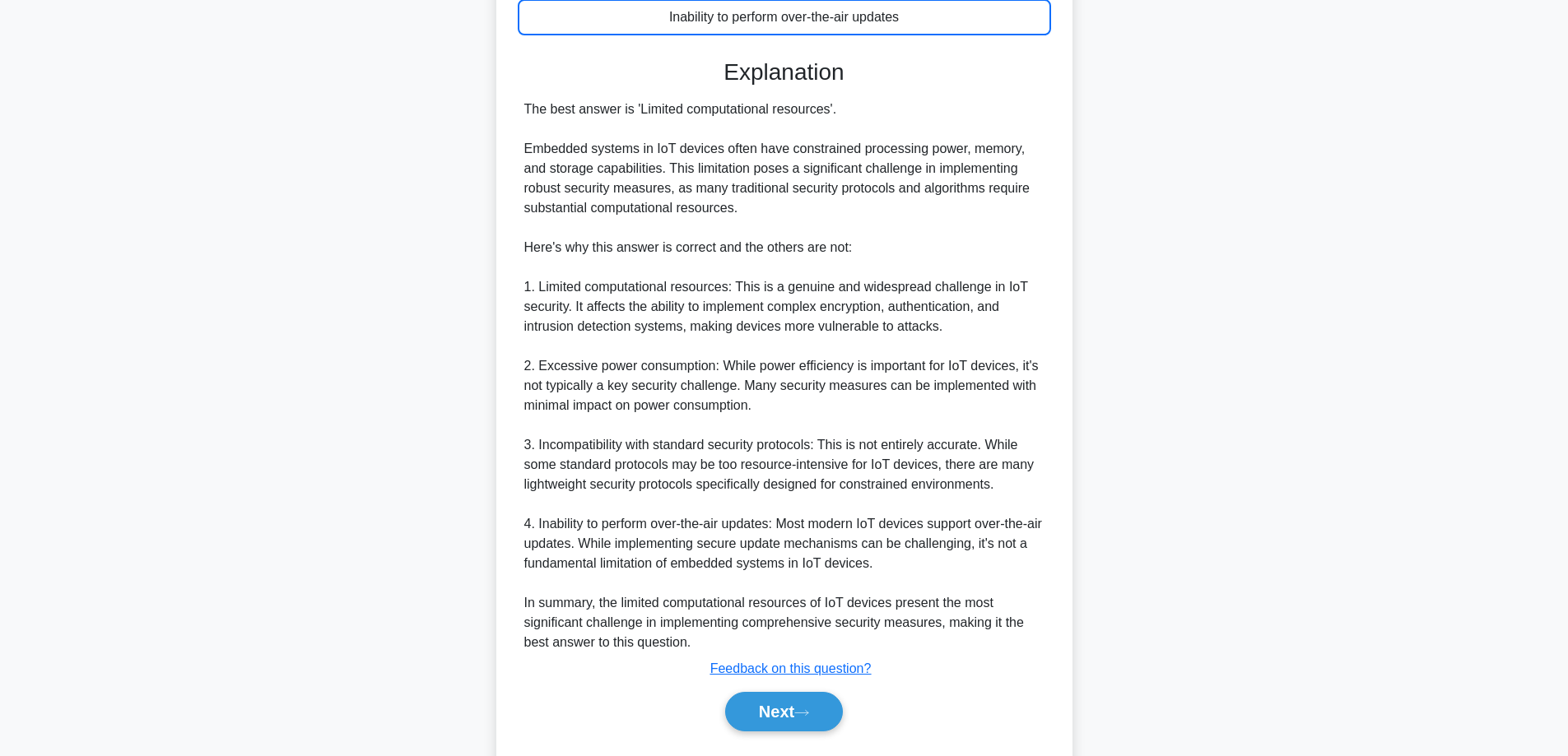 scroll, scrollTop: 378, scrollLeft: 0, axis: vertical 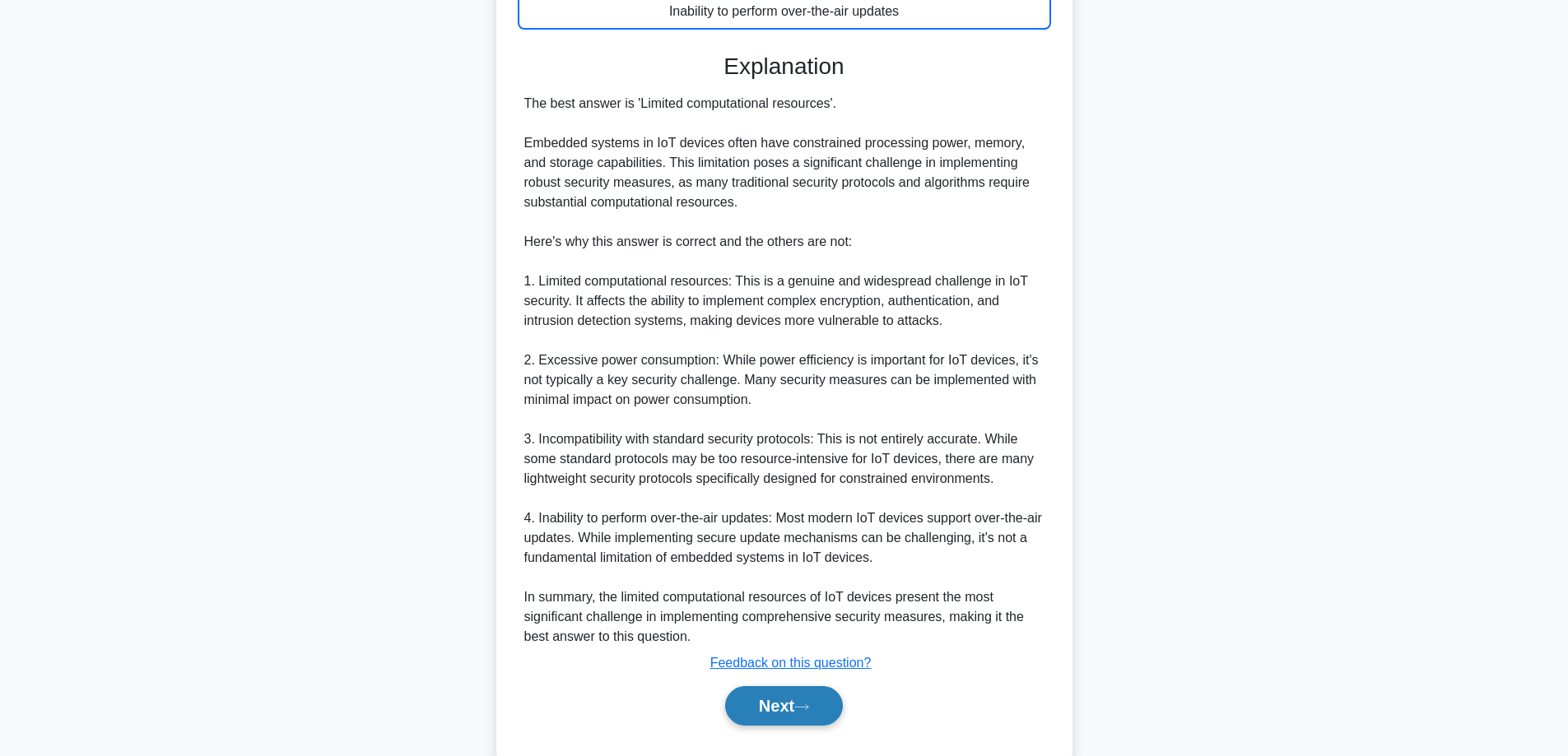 click on "Next" at bounding box center (784, 706) 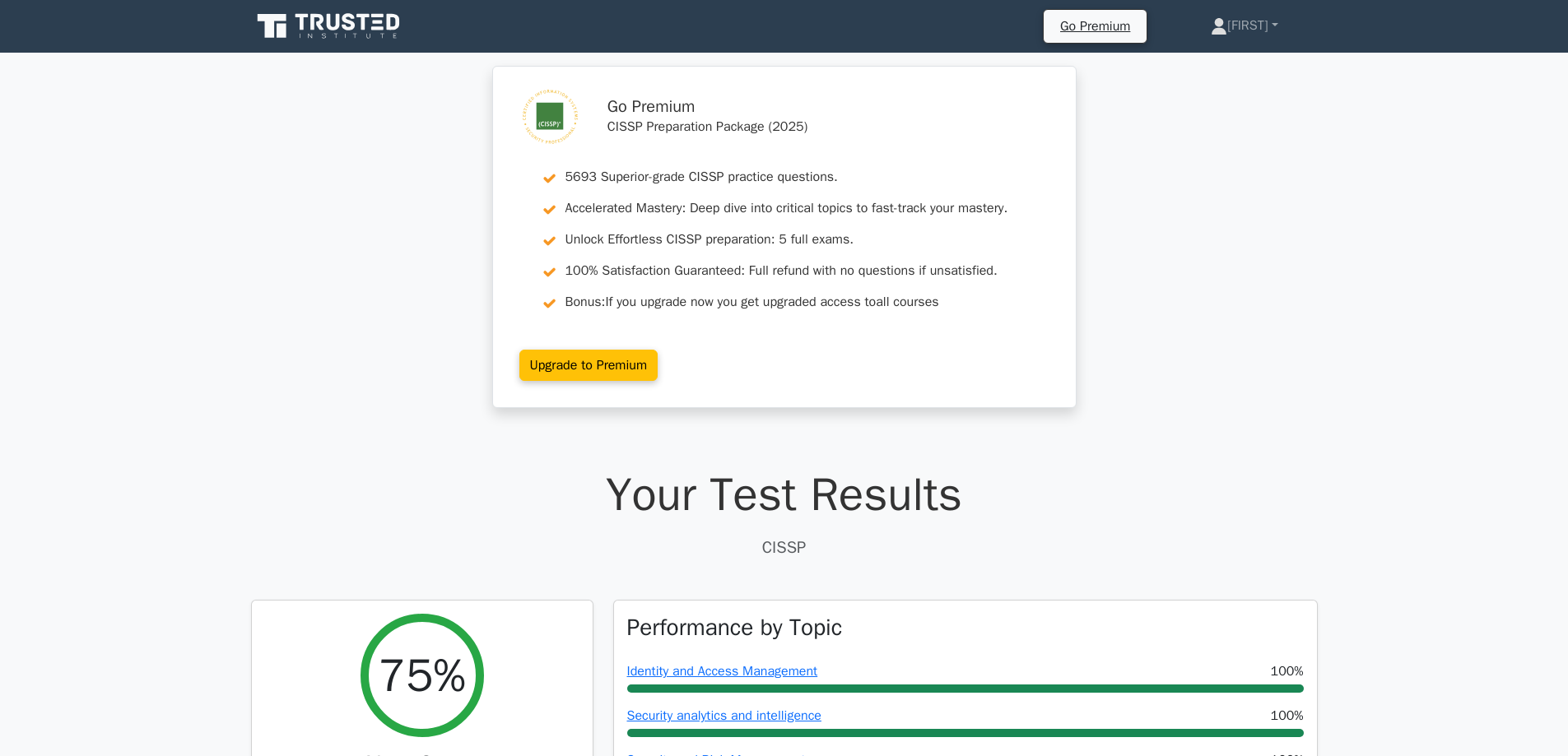scroll, scrollTop: 0, scrollLeft: 0, axis: both 